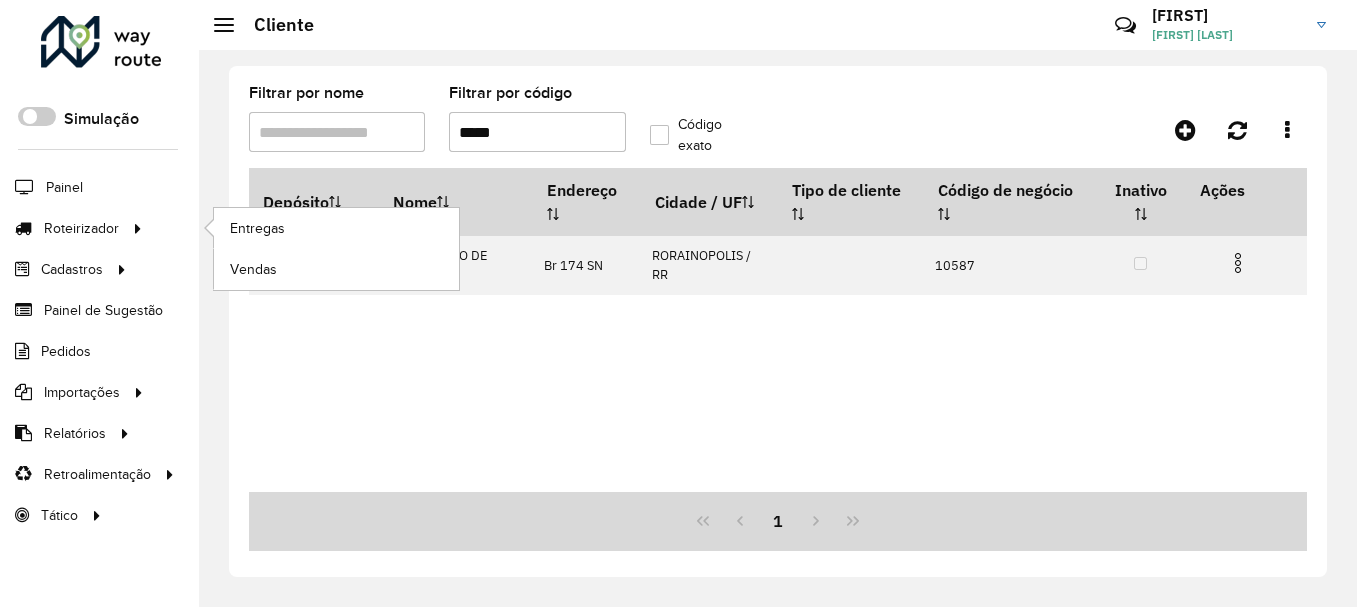 scroll, scrollTop: 0, scrollLeft: 0, axis: both 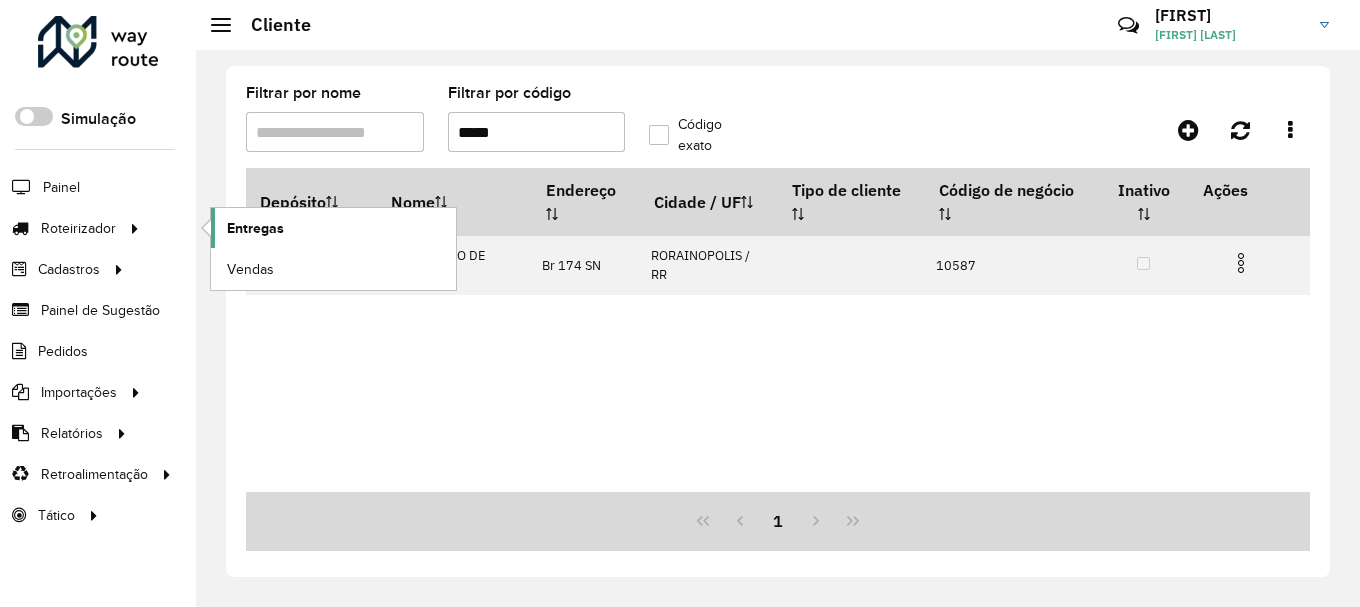click on "Entregas" 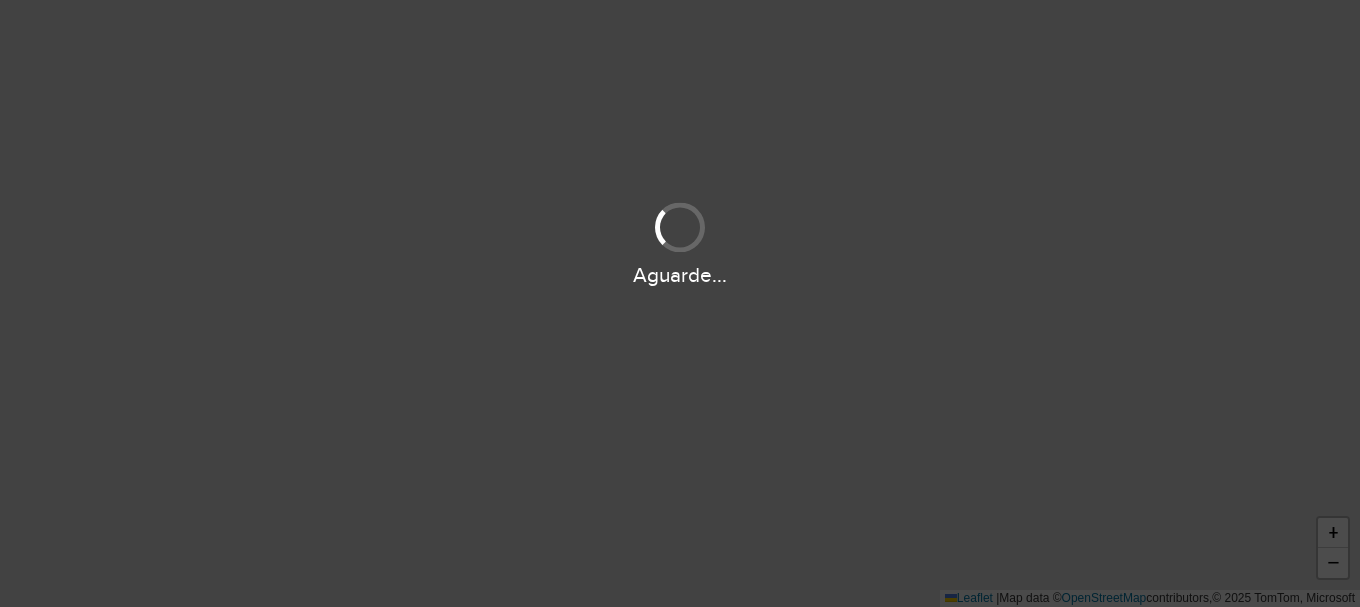 scroll, scrollTop: 0, scrollLeft: 0, axis: both 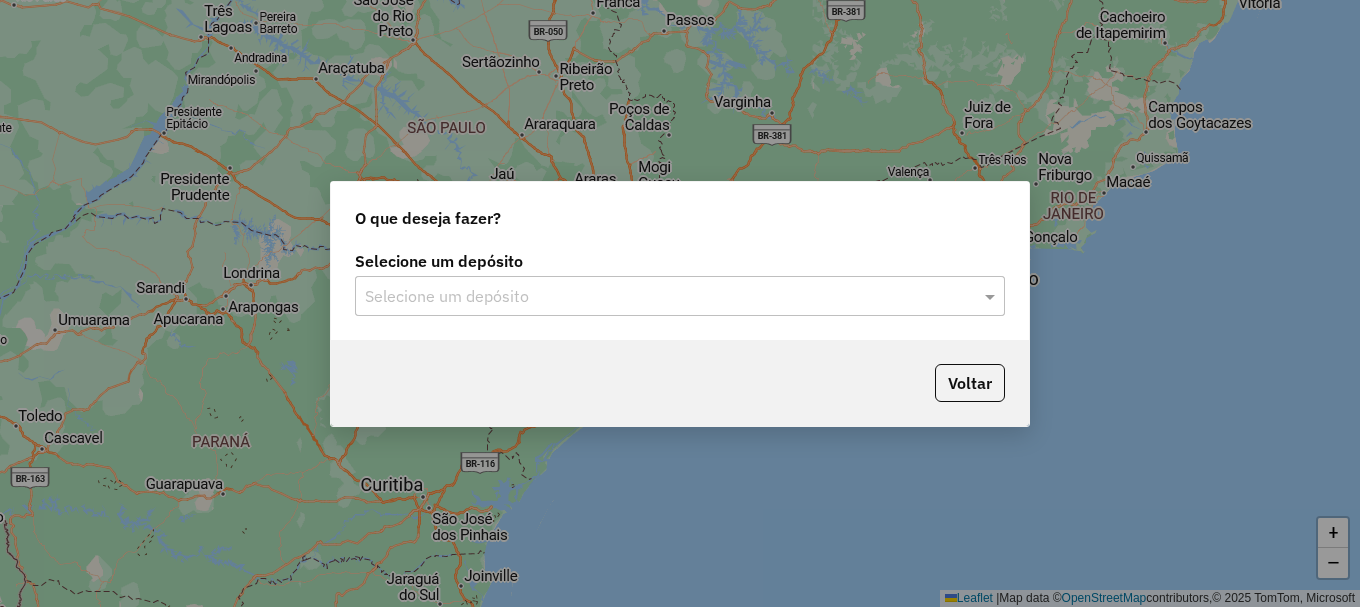 click 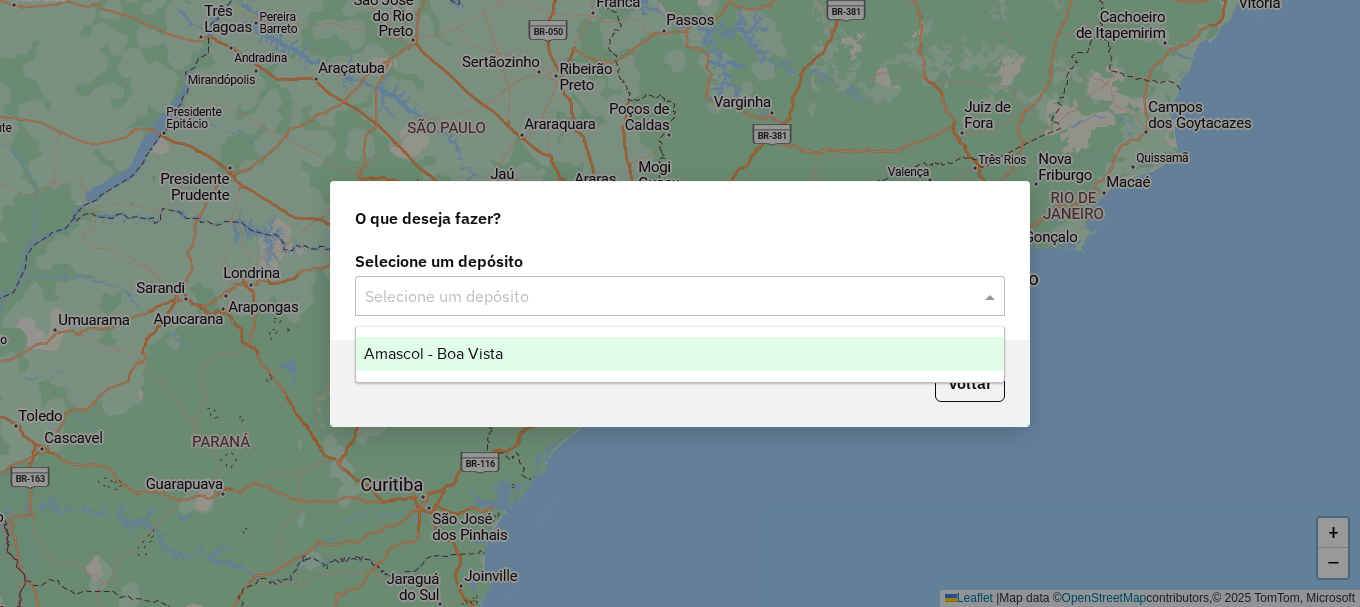 click on "Amascol - Boa Vista" at bounding box center [433, 353] 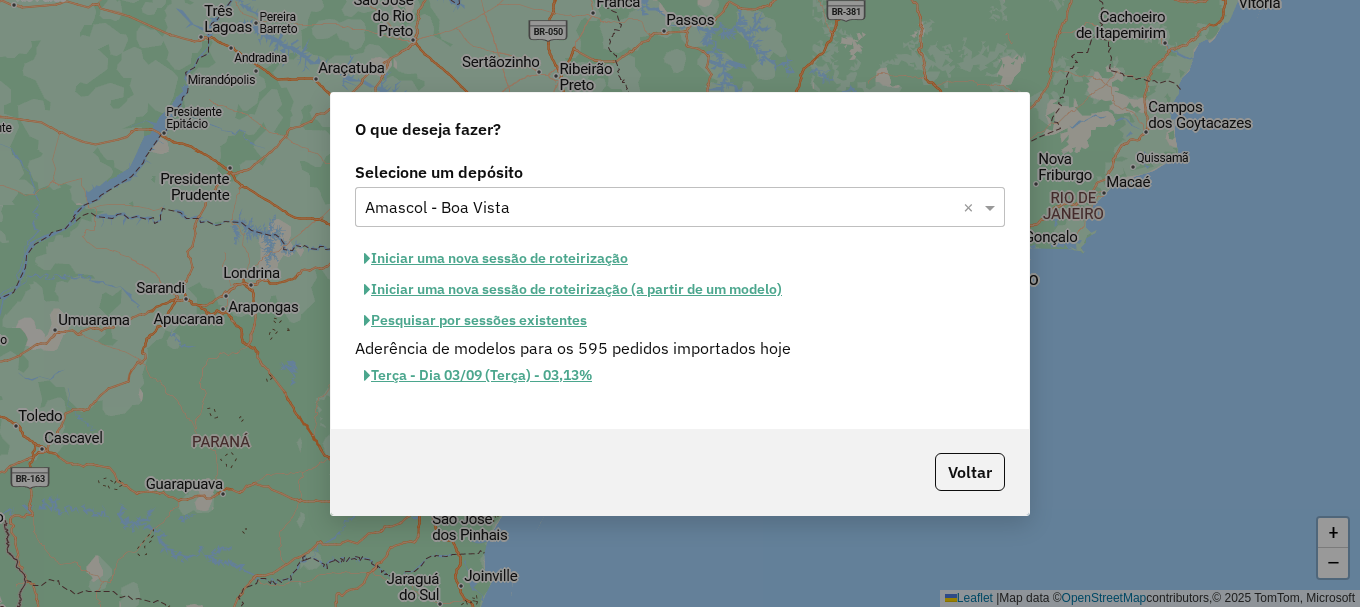 click on "Pesquisar por sessões existentes" 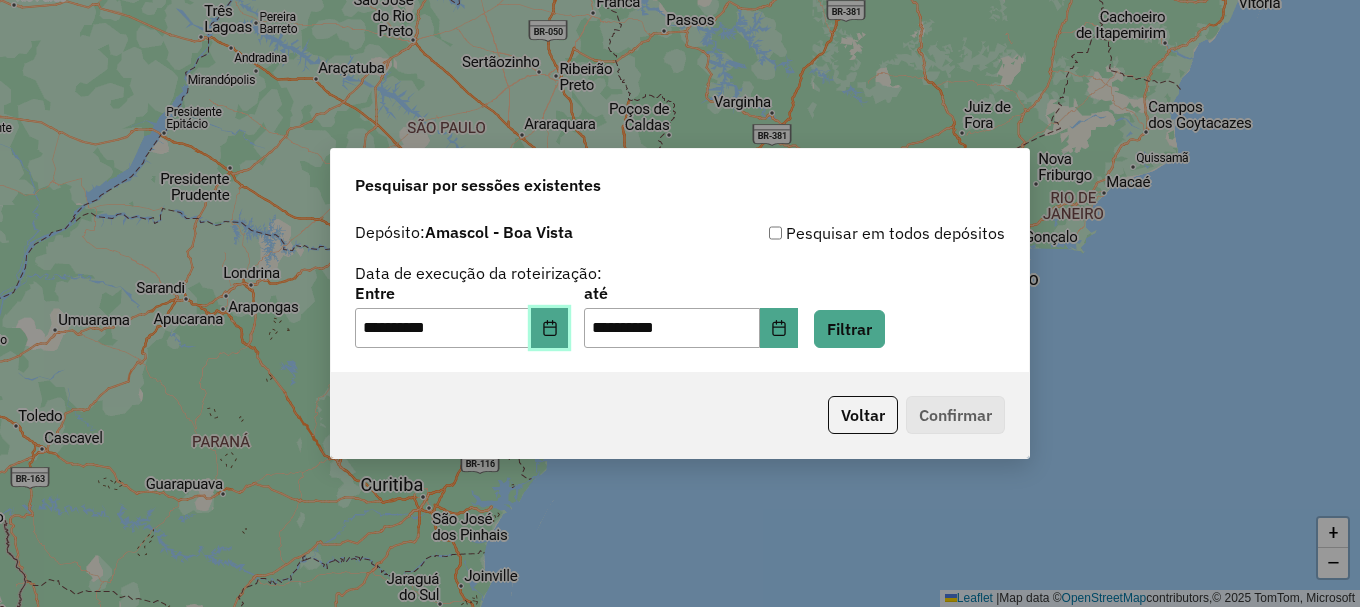 click at bounding box center (550, 328) 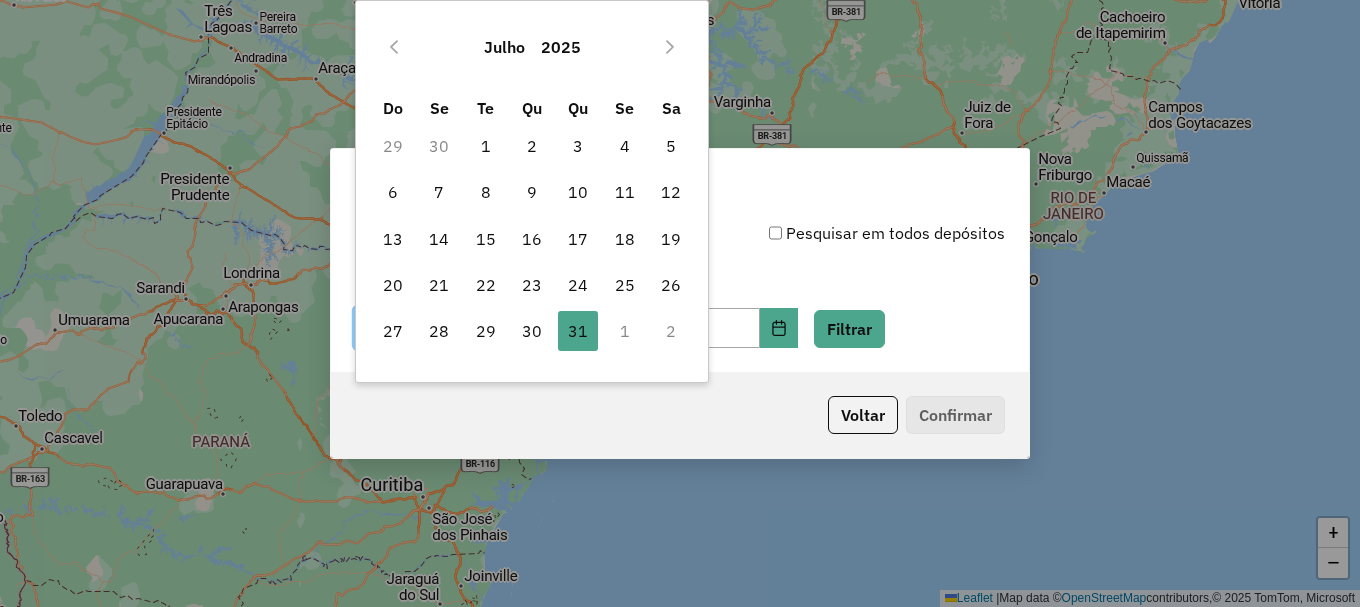 click on "1" at bounding box center (625, 331) 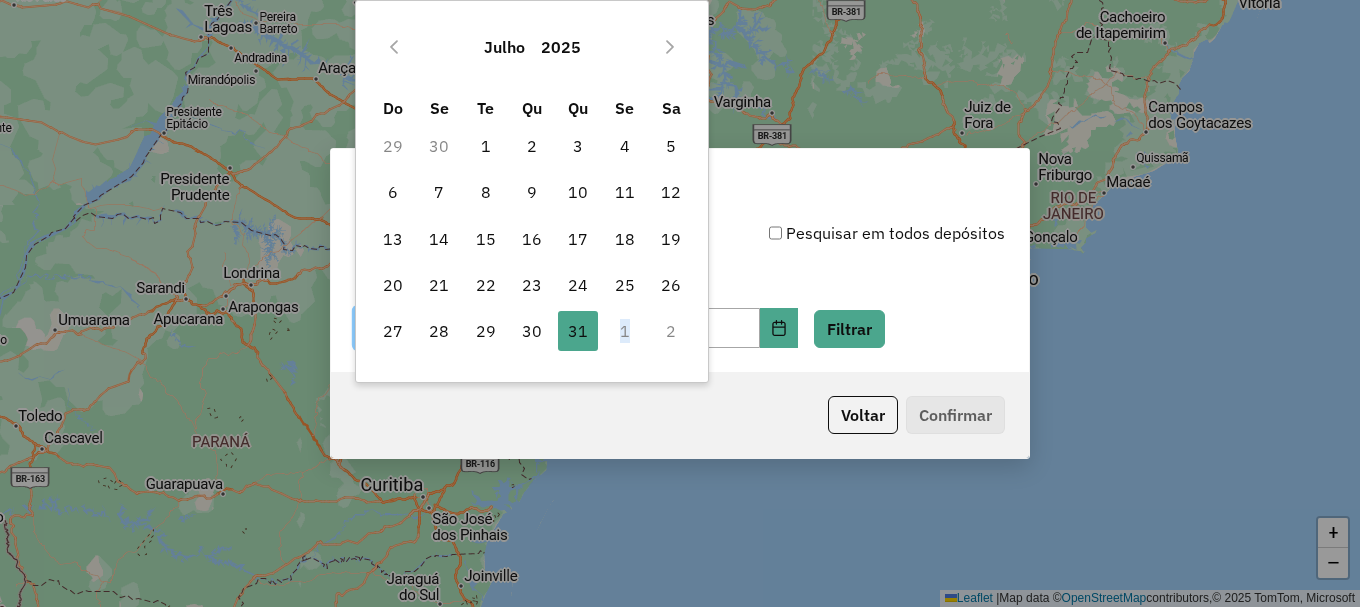 click on "1" at bounding box center [625, 331] 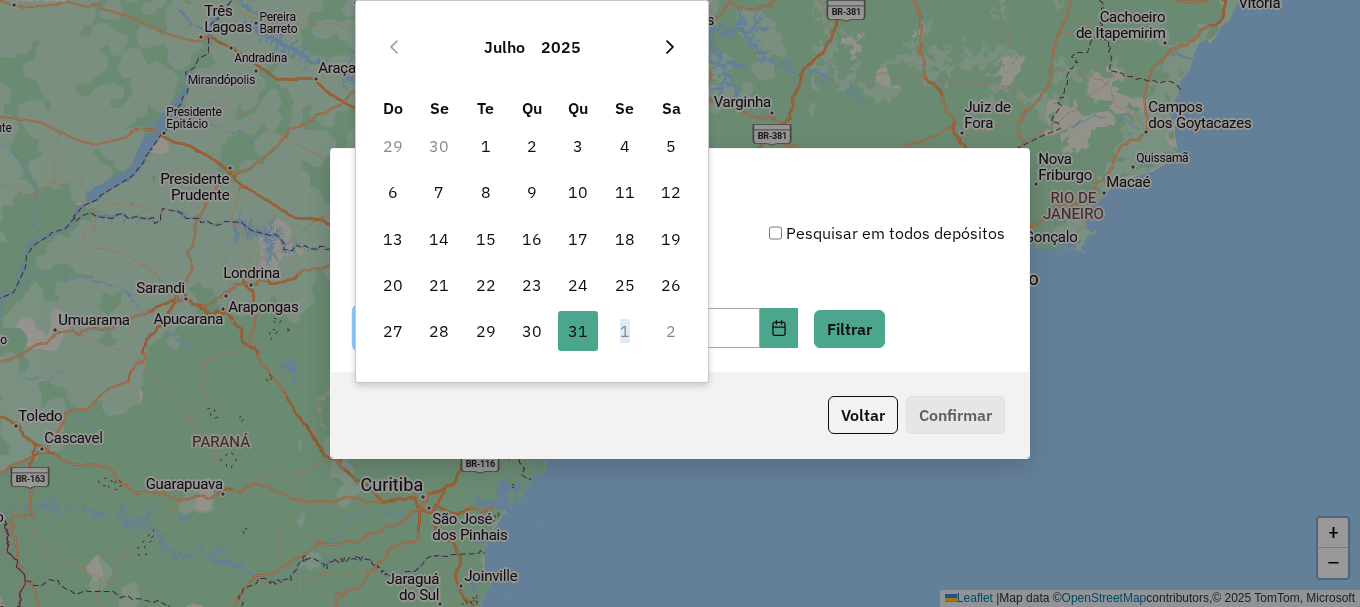 click at bounding box center [670, 47] 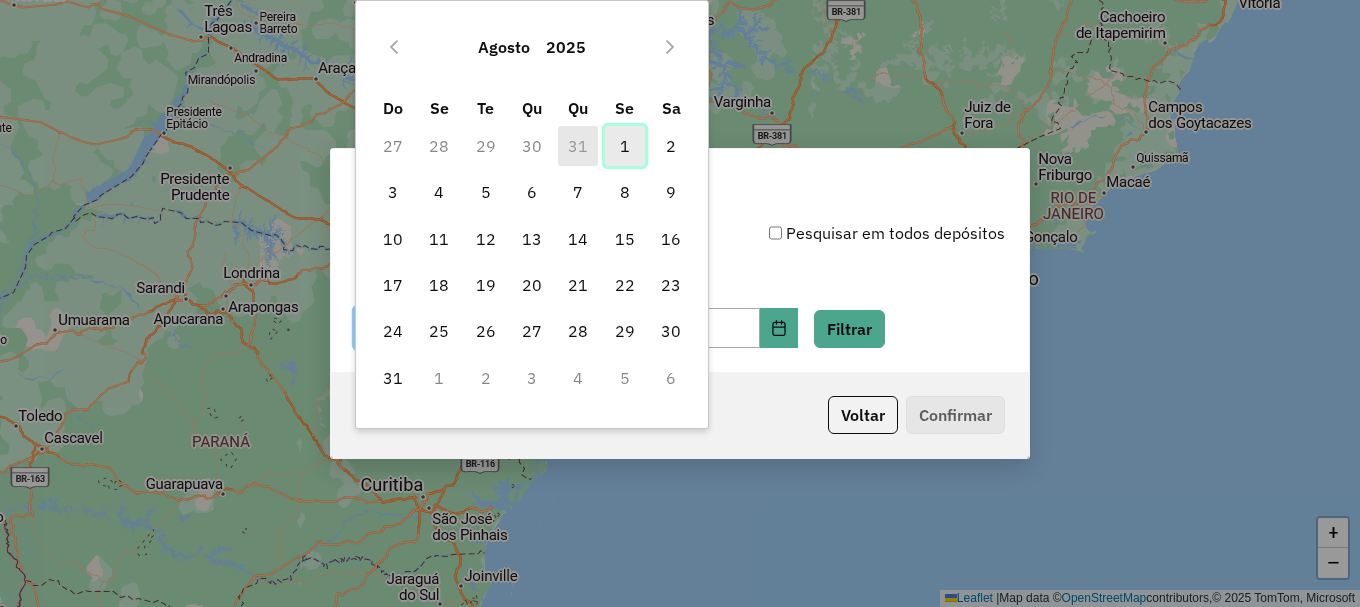 click on "1" at bounding box center (625, 146) 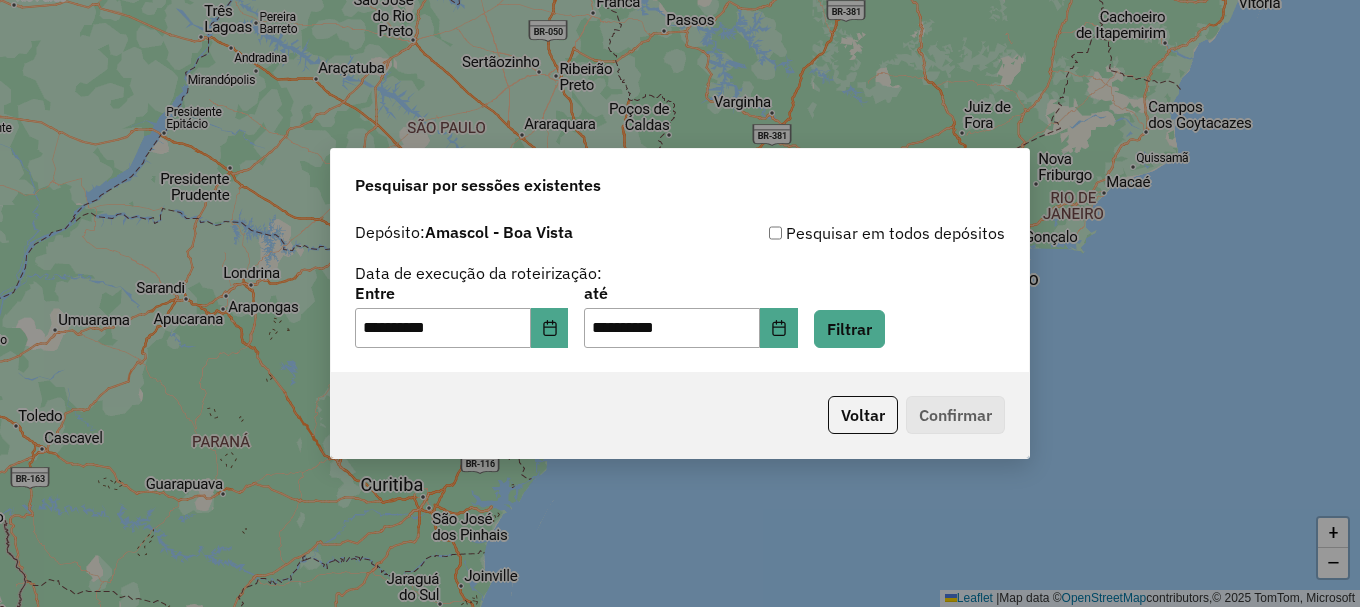 click on "**********" 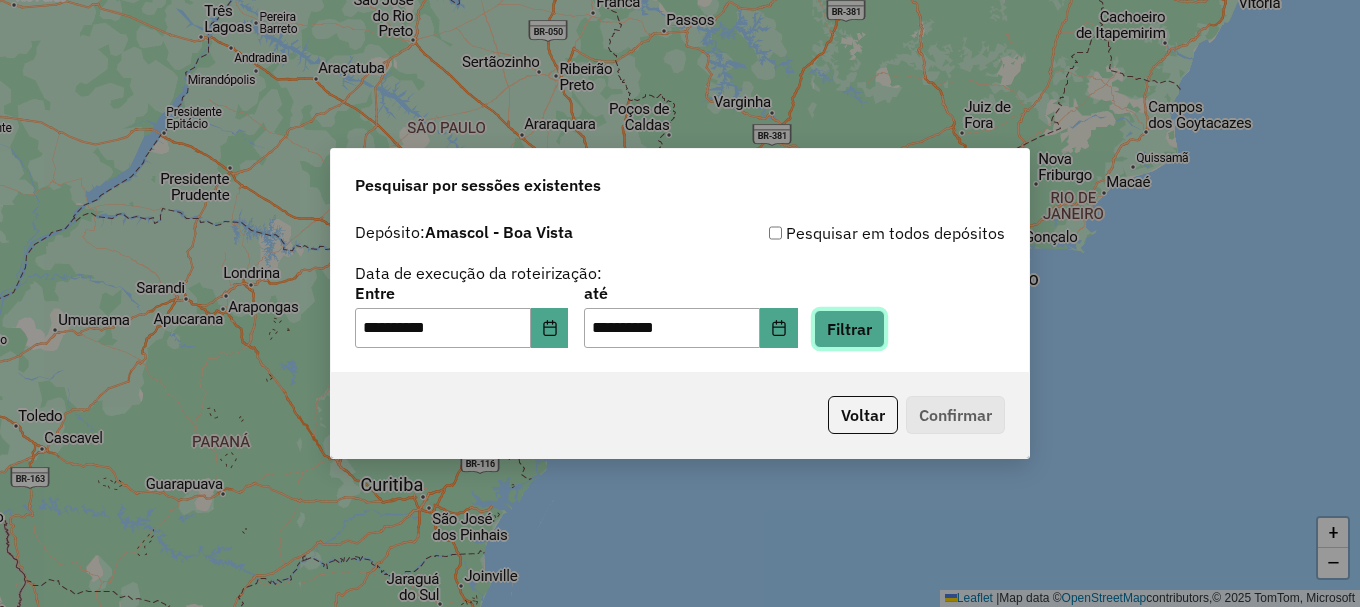 click on "Filtrar" 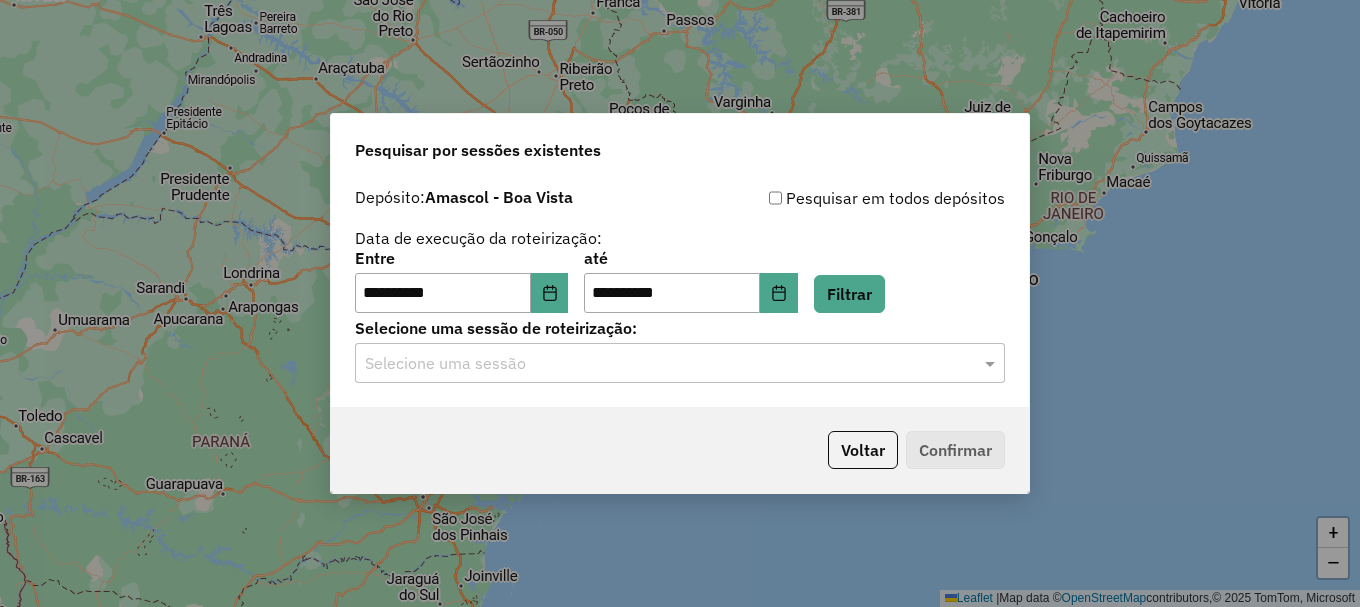 click 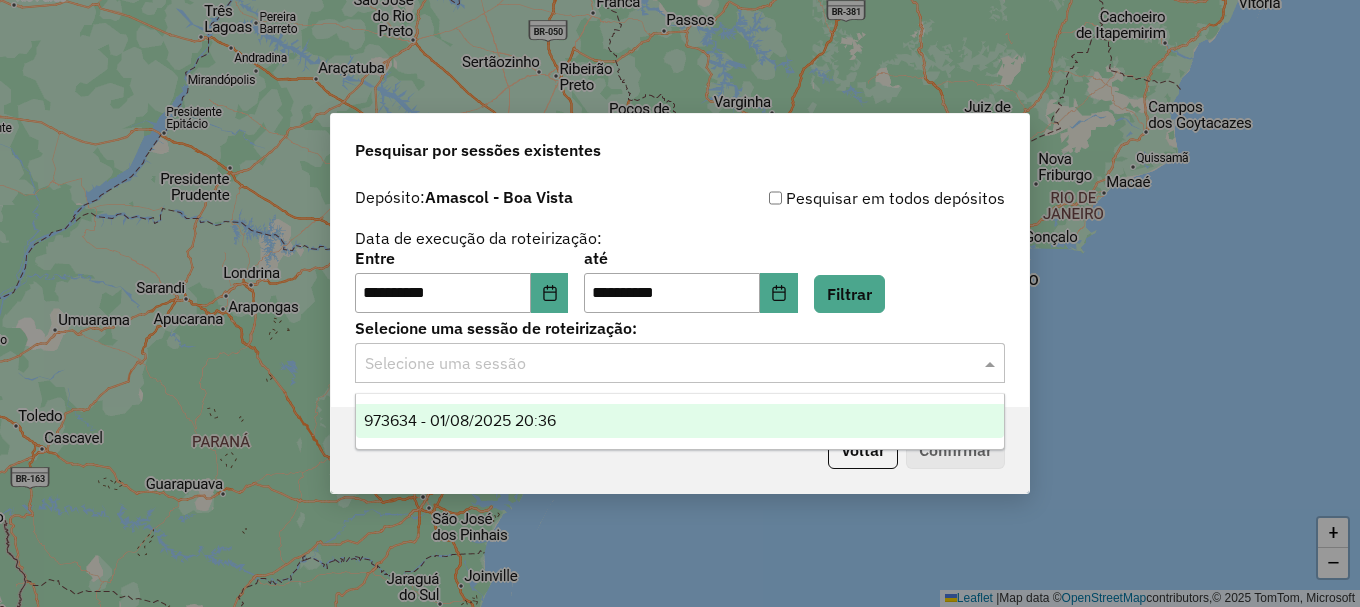 click on "973634 - 01/08/2025 20:36" at bounding box center (680, 421) 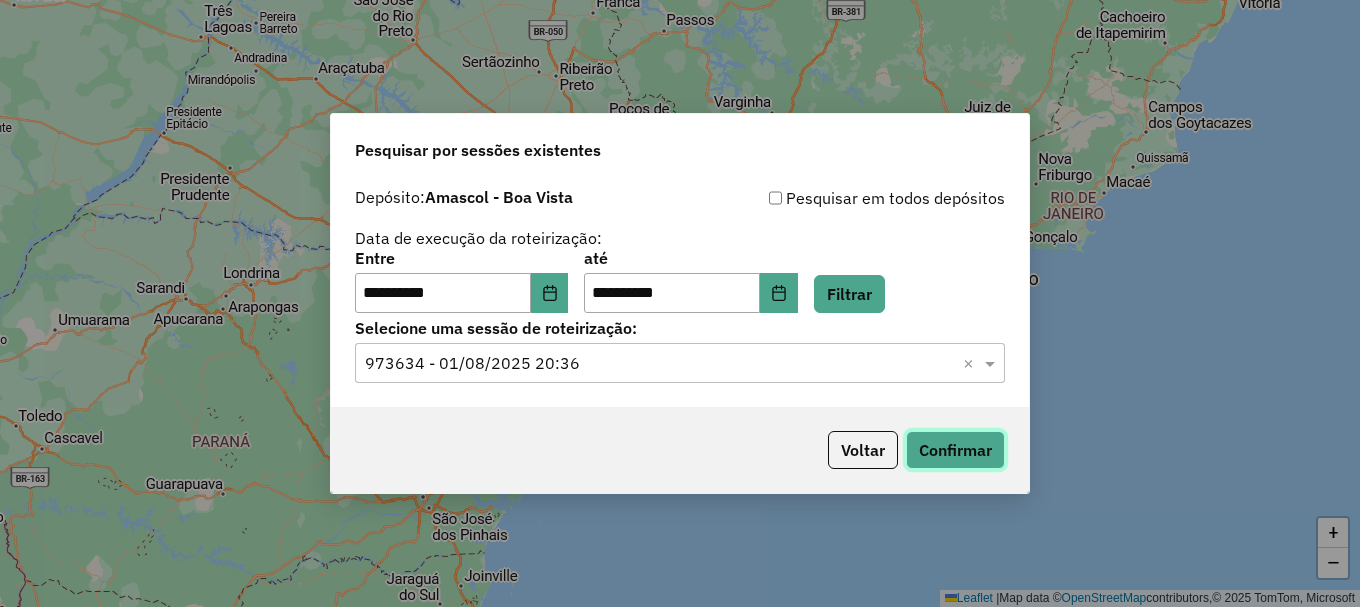 click on "Confirmar" 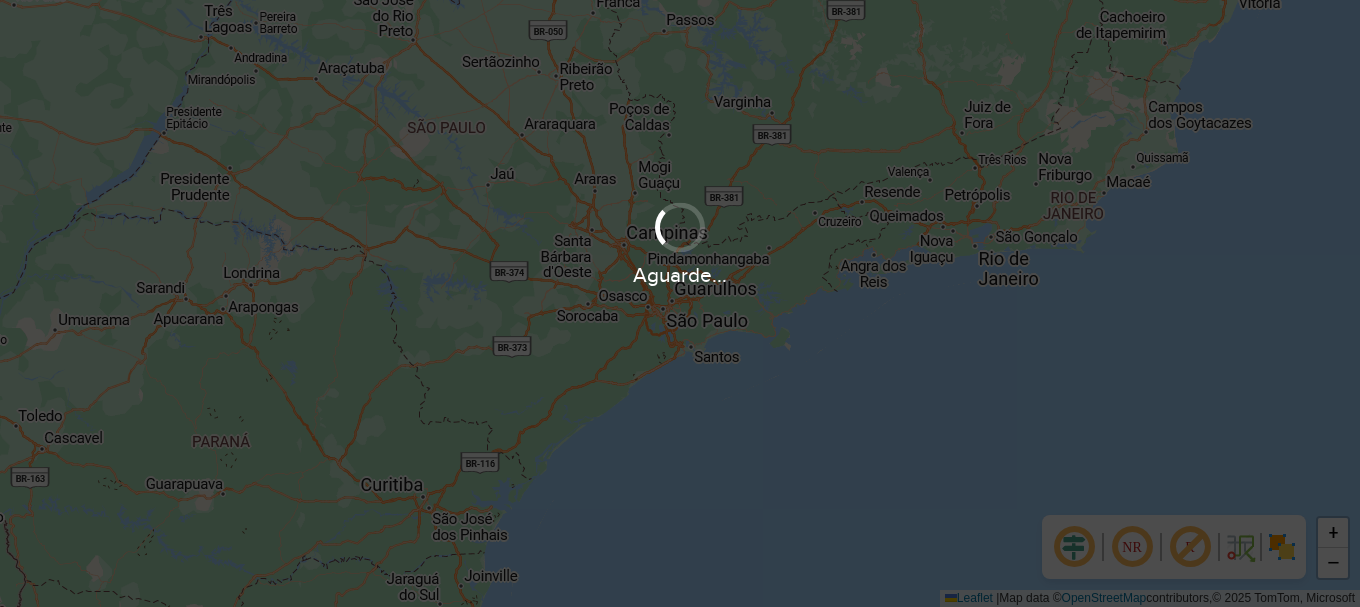 scroll, scrollTop: 0, scrollLeft: 0, axis: both 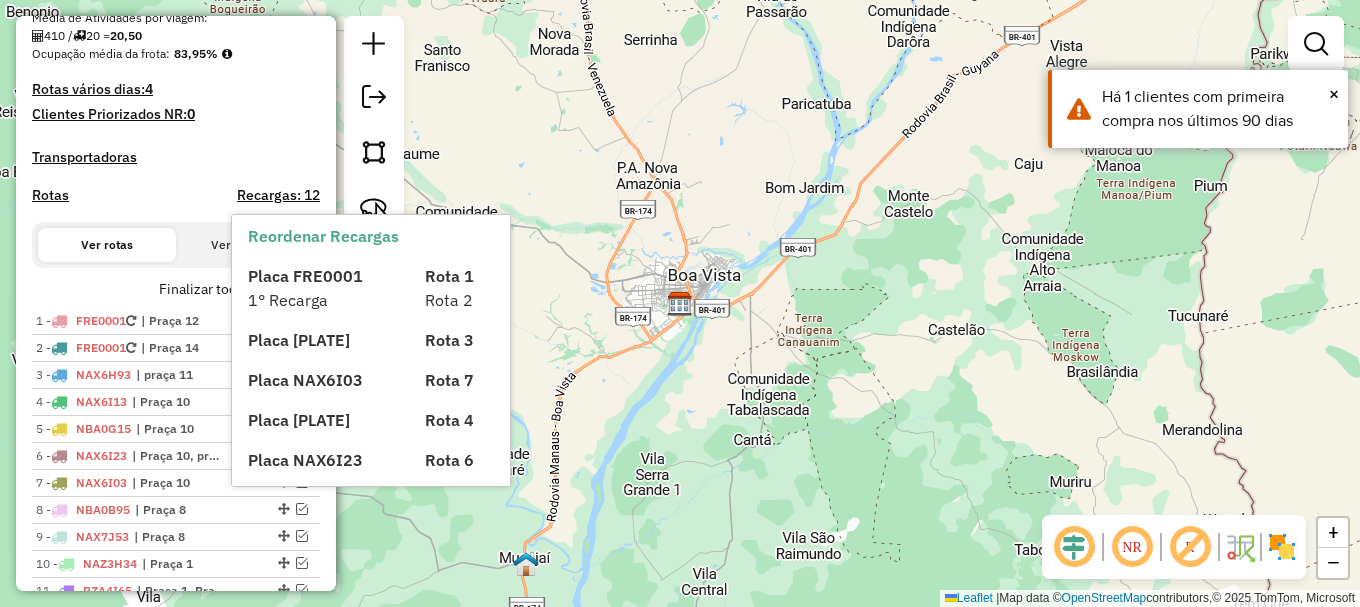 click on "Janela de atendimento Grade de atendimento Capacidade Transportadoras Veículos Cliente Pedidos  Rotas Selecione os dias de semana para filtrar as janelas de atendimento  Seg   Ter   Qua   Qui   Sex   Sáb   Dom  Informe o período da janela de atendimento: De: Até:  Filtrar exatamente a janela do cliente  Considerar janela de atendimento padrão  Selecione os dias de semana para filtrar as grades de atendimento  Seg   Ter   Qua   Qui   Sex   Sáb   Dom   Considerar clientes sem dia de atendimento cadastrado  Clientes fora do dia de atendimento selecionado Filtrar as atividades entre os valores definidos abaixo:  Peso mínimo:   Peso máximo:   Cubagem mínima:   Cubagem máxima:   De:   Até:  Filtrar as atividades entre o tempo de atendimento definido abaixo:  De:   Até:   Considerar capacidade total dos clientes não roteirizados Transportadora: Selecione um ou mais itens Tipo de veículo: Selecione um ou mais itens Veículo: Selecione um ou mais itens Motorista: Selecione um ou mais itens Nome: Rótulo:" 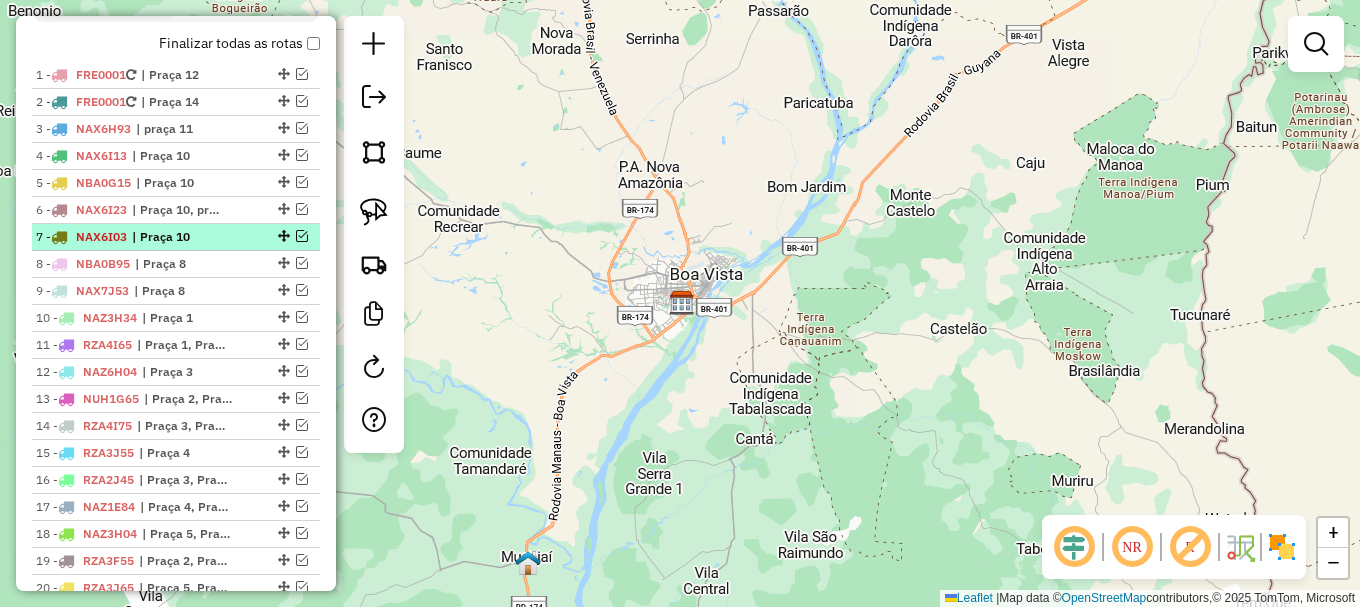 scroll, scrollTop: 700, scrollLeft: 0, axis: vertical 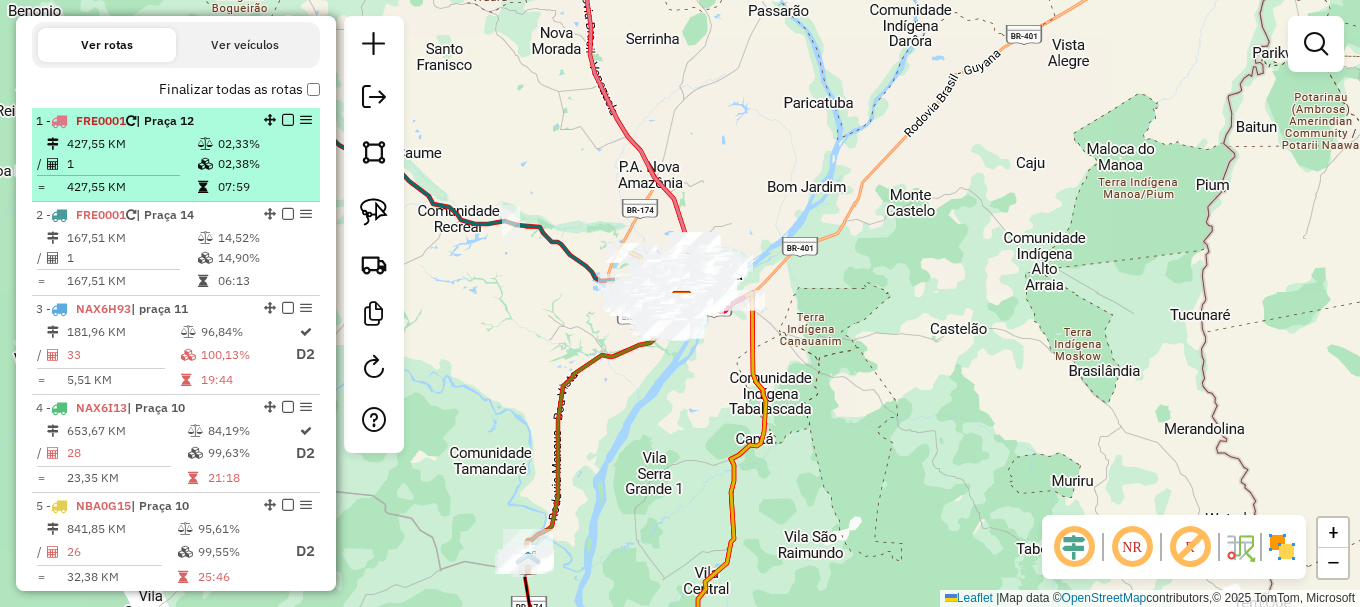 click at bounding box center [288, 120] 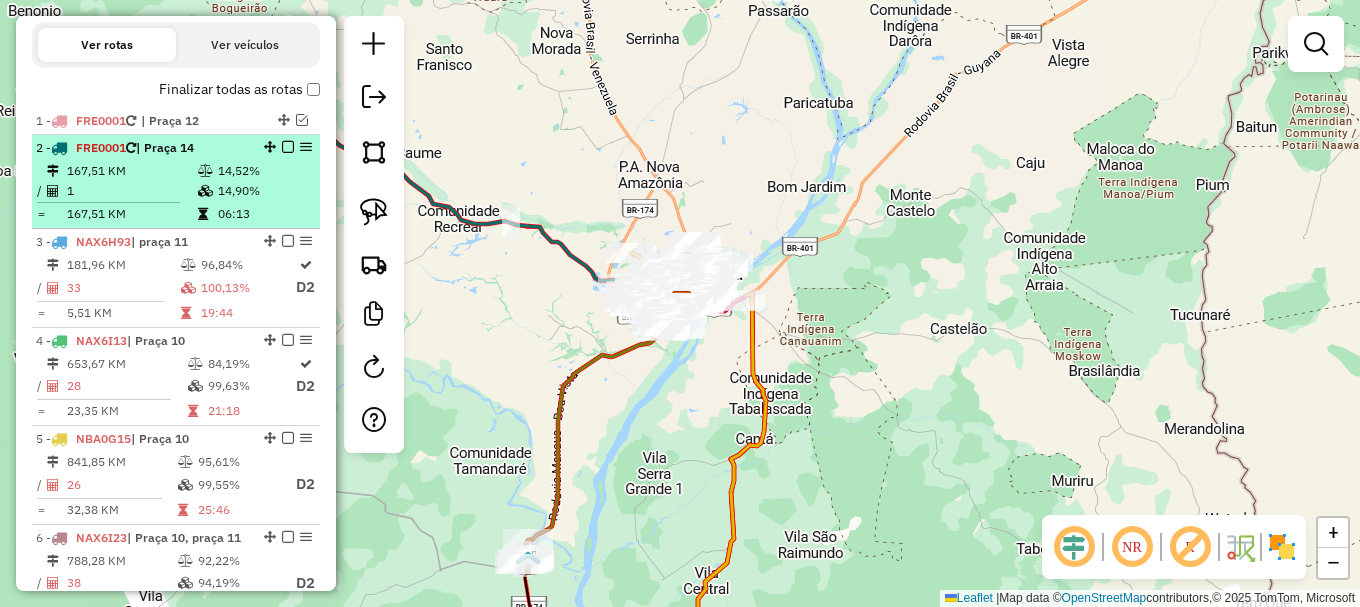 click at bounding box center [288, 147] 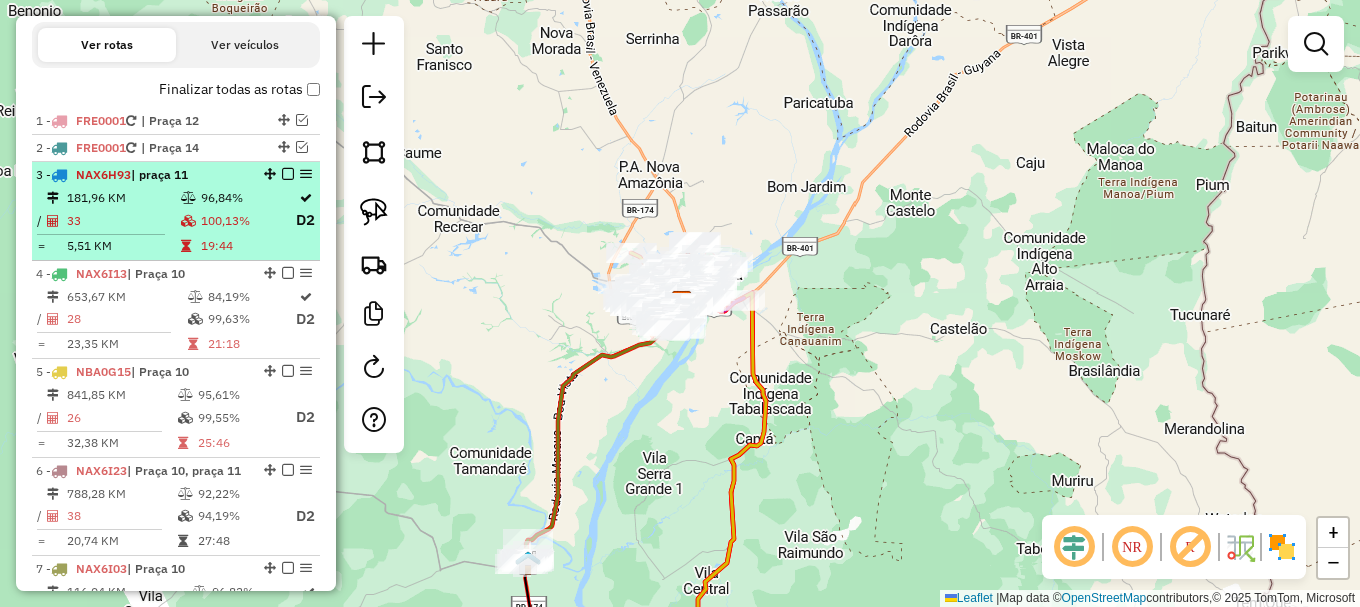 click at bounding box center (288, 174) 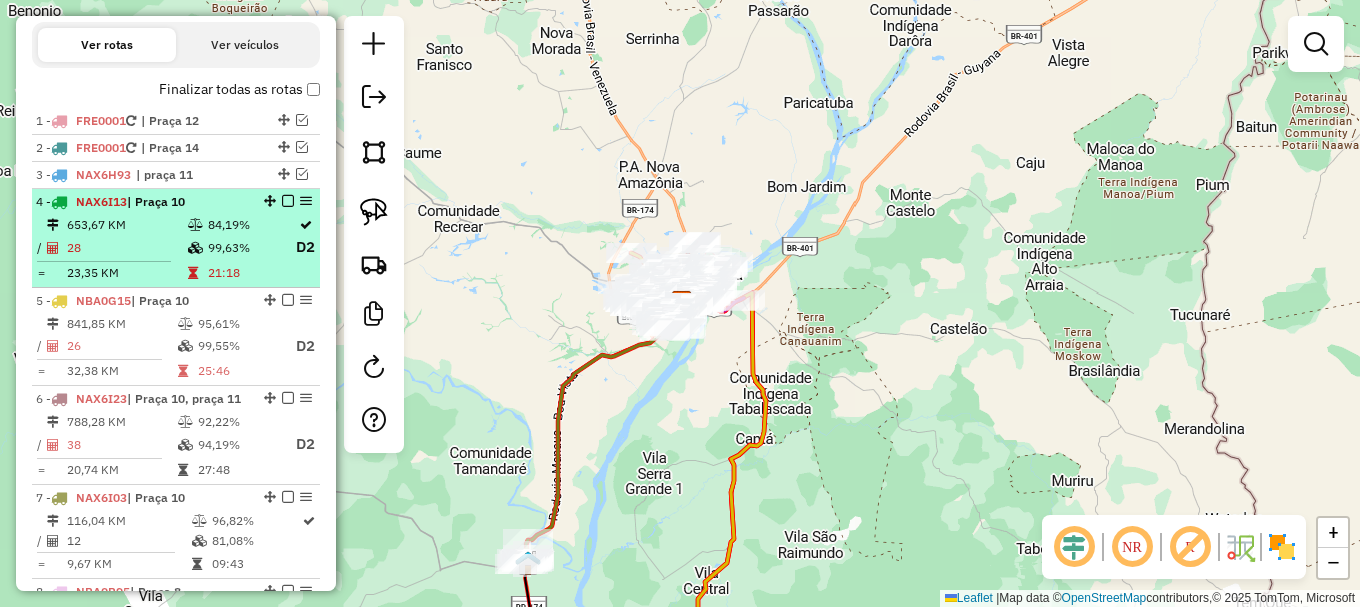 click at bounding box center [288, 201] 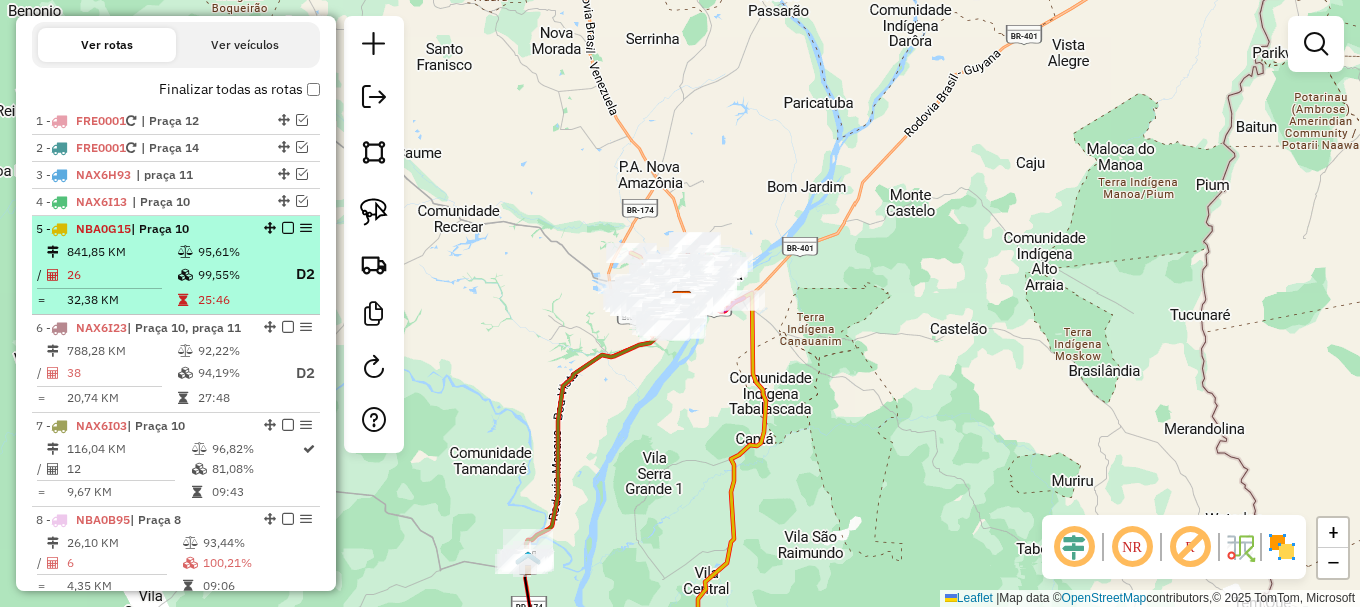 click at bounding box center (288, 228) 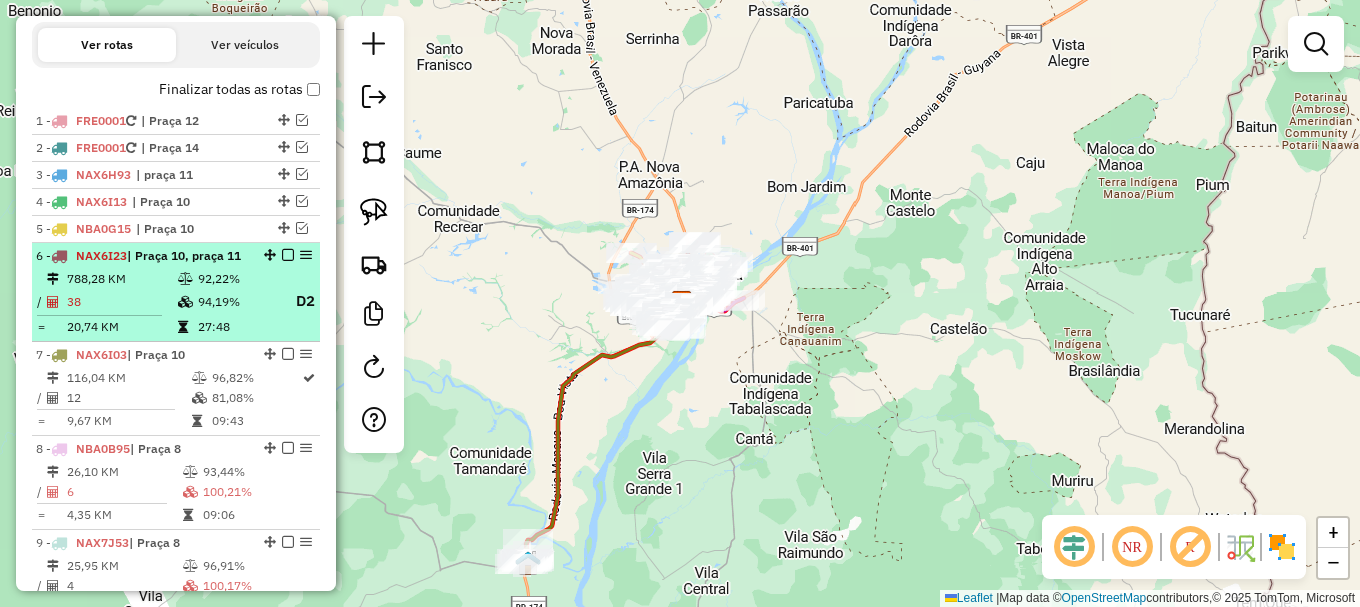 click at bounding box center [288, 255] 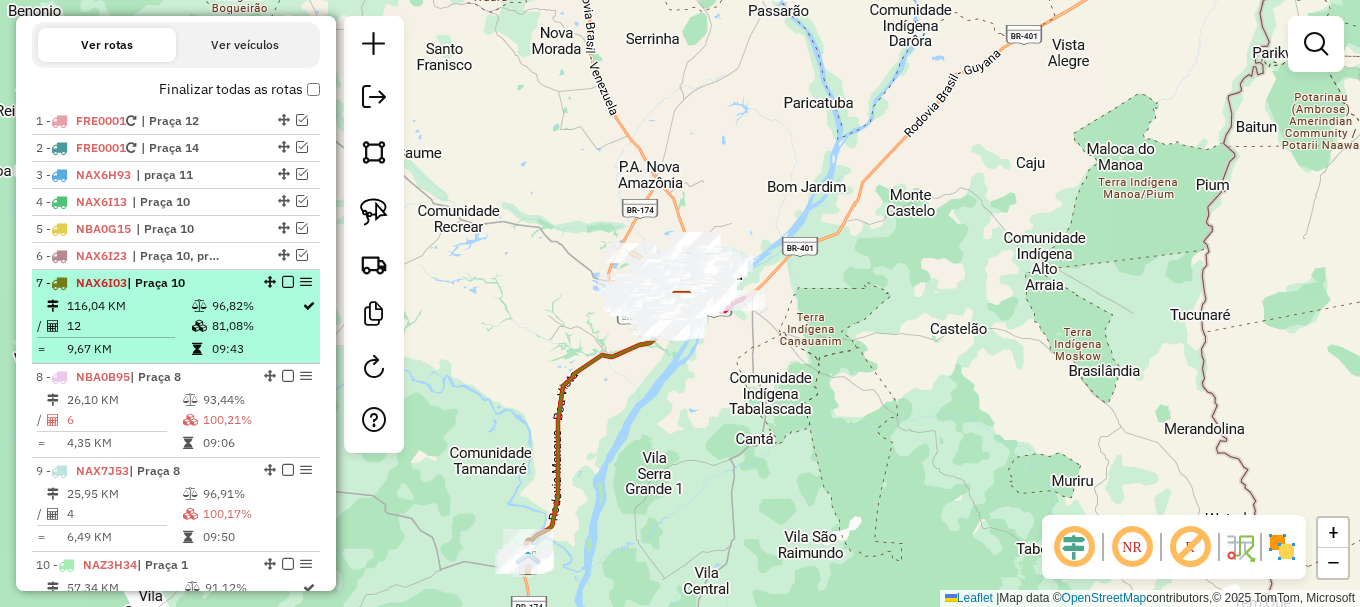 click at bounding box center (288, 282) 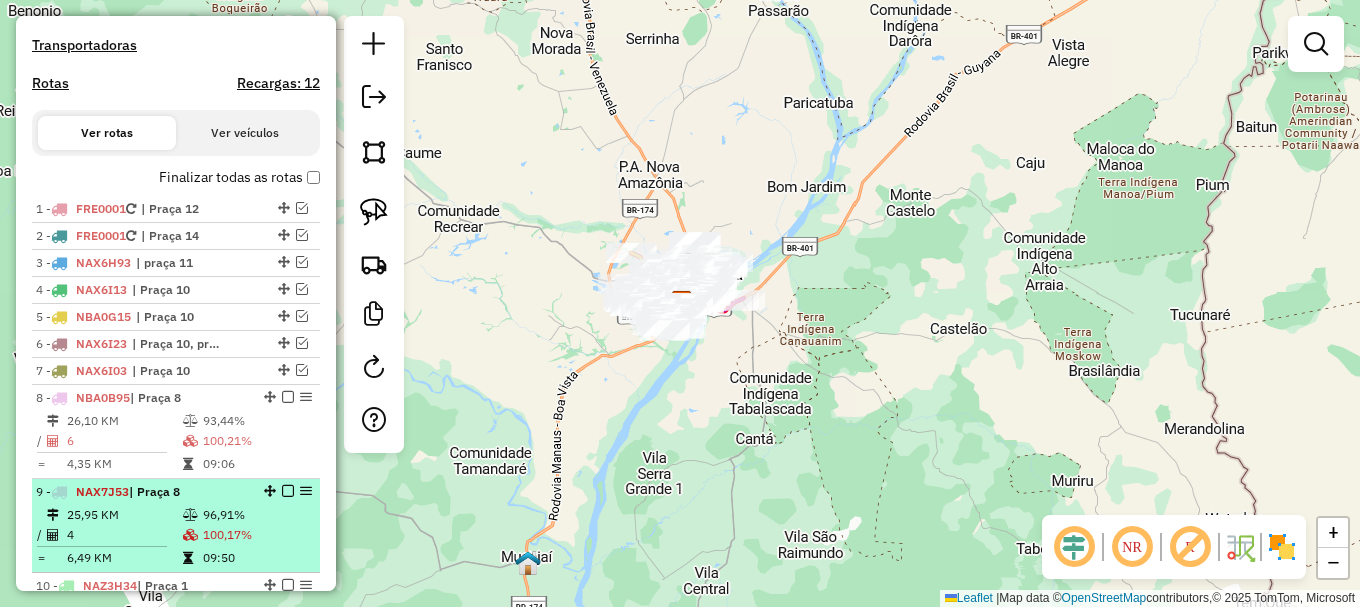 scroll, scrollTop: 600, scrollLeft: 0, axis: vertical 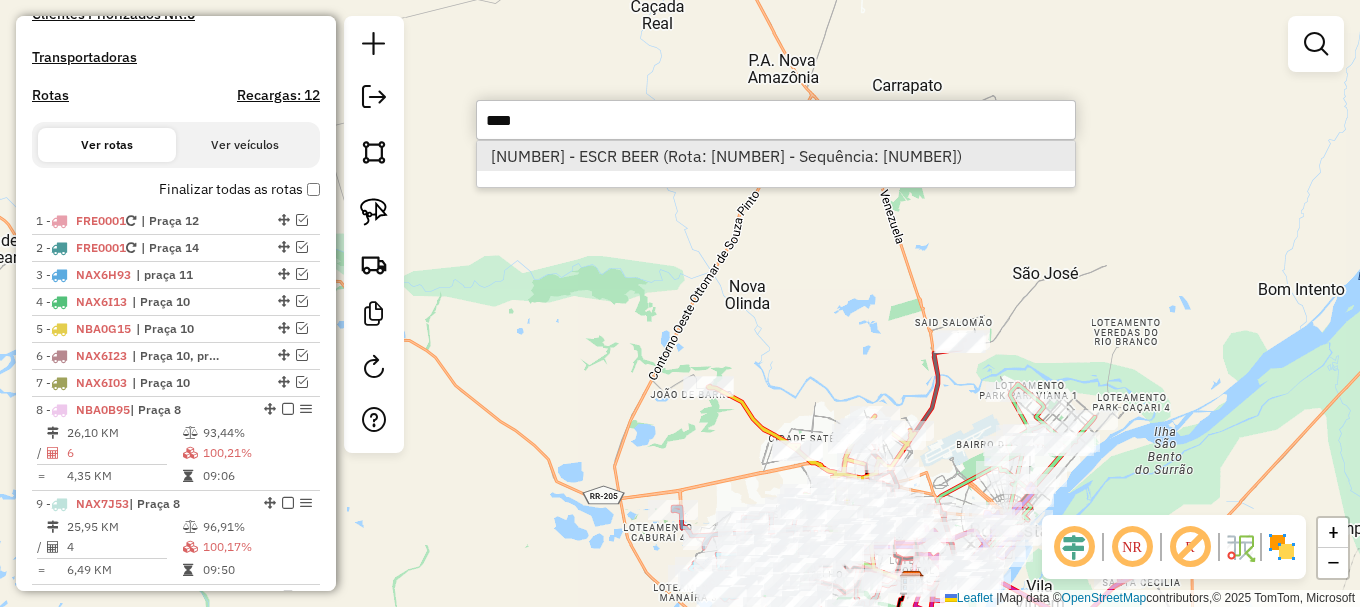 type on "****" 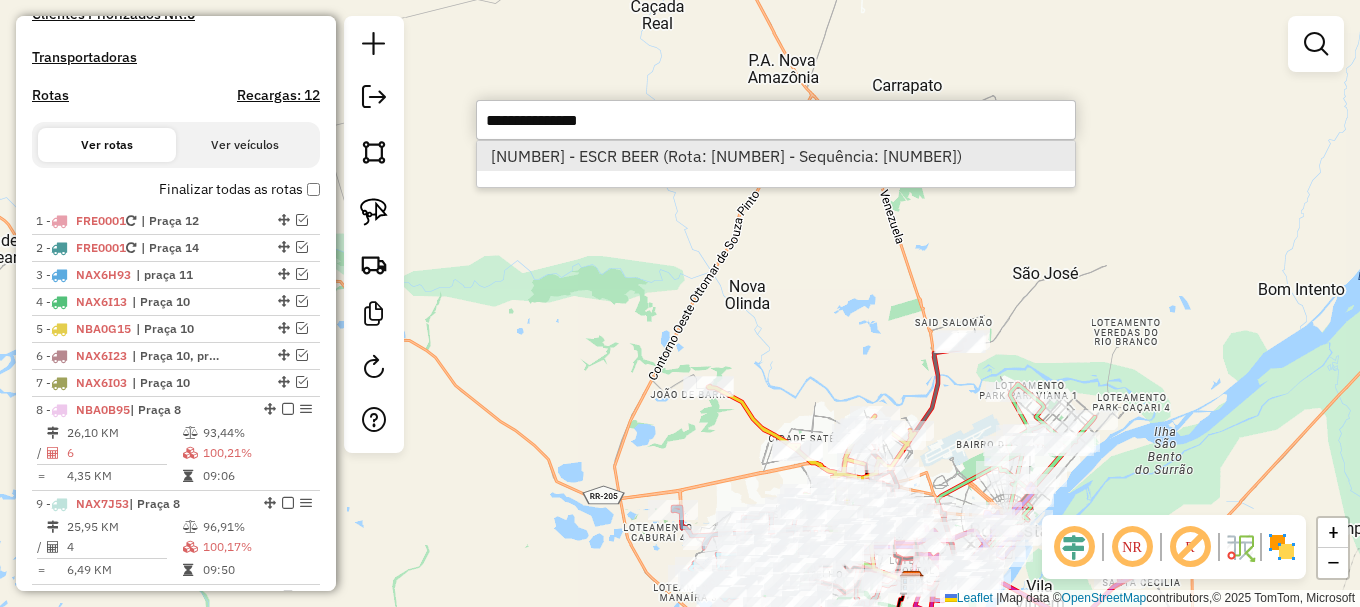 select on "**********" 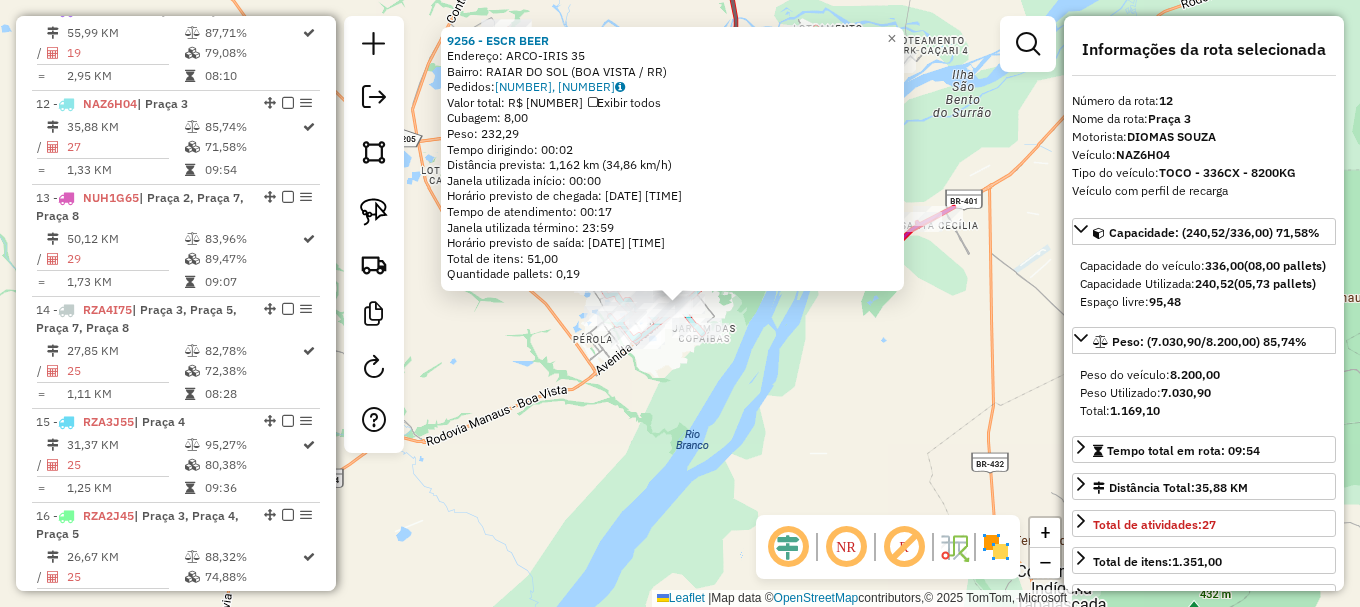 scroll, scrollTop: 1357, scrollLeft: 0, axis: vertical 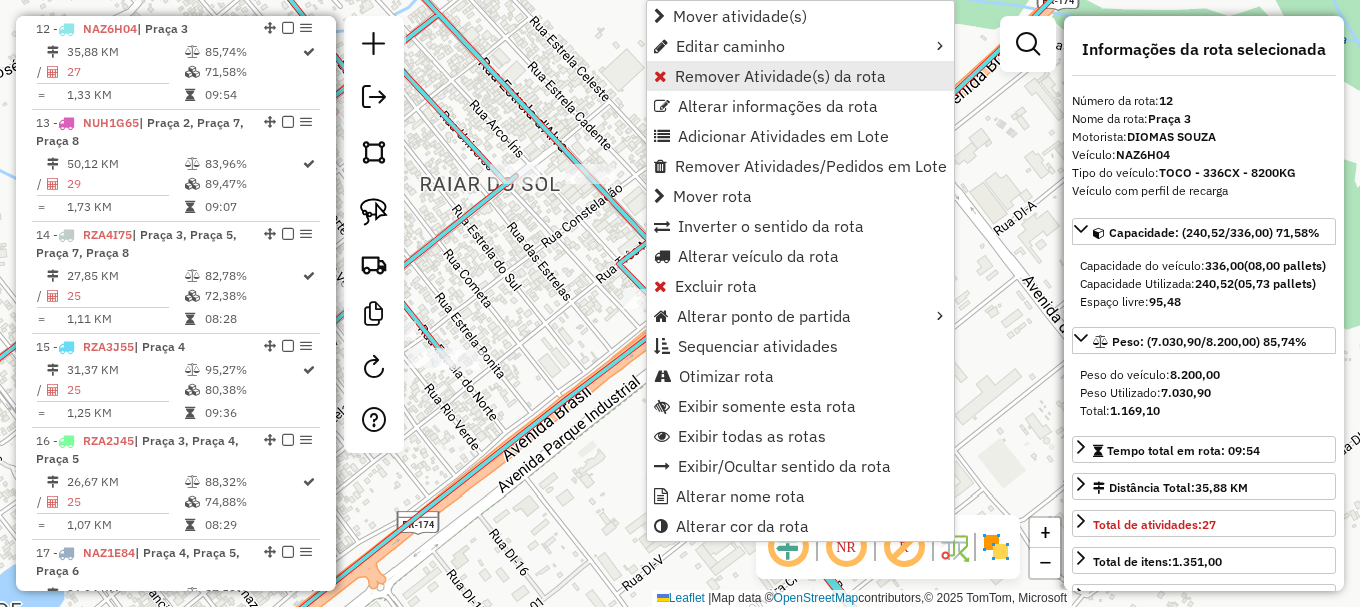 click on "Remover Atividade(s) da rota" at bounding box center (780, 76) 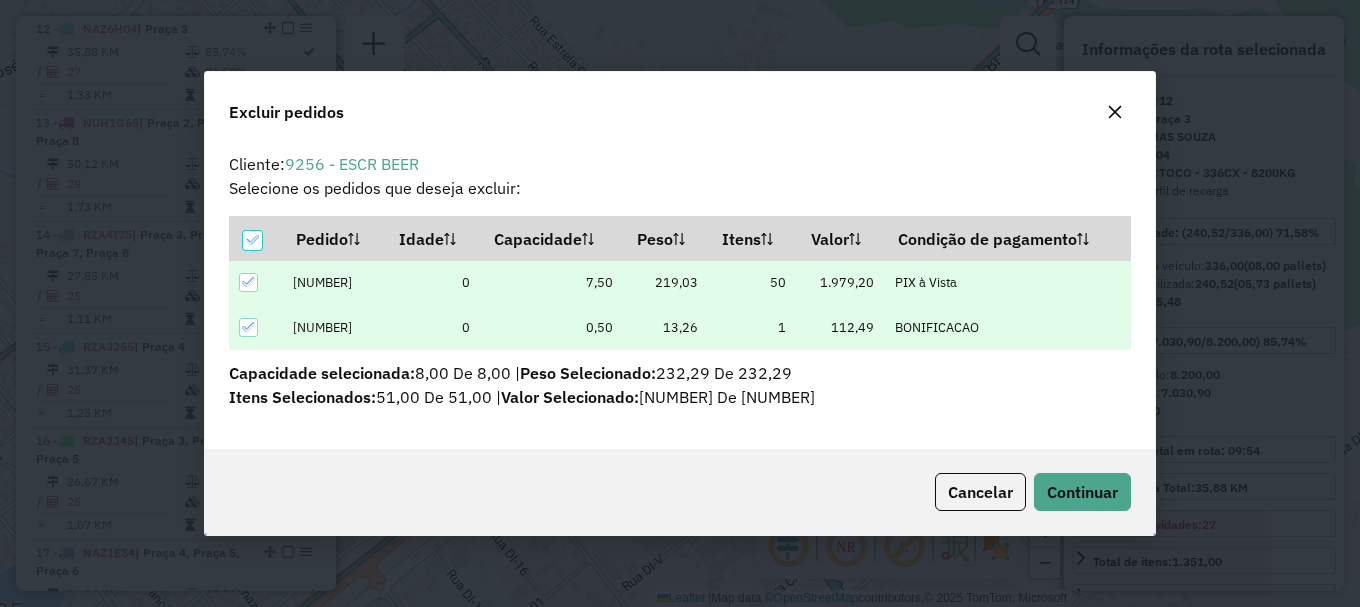 scroll, scrollTop: 0, scrollLeft: 0, axis: both 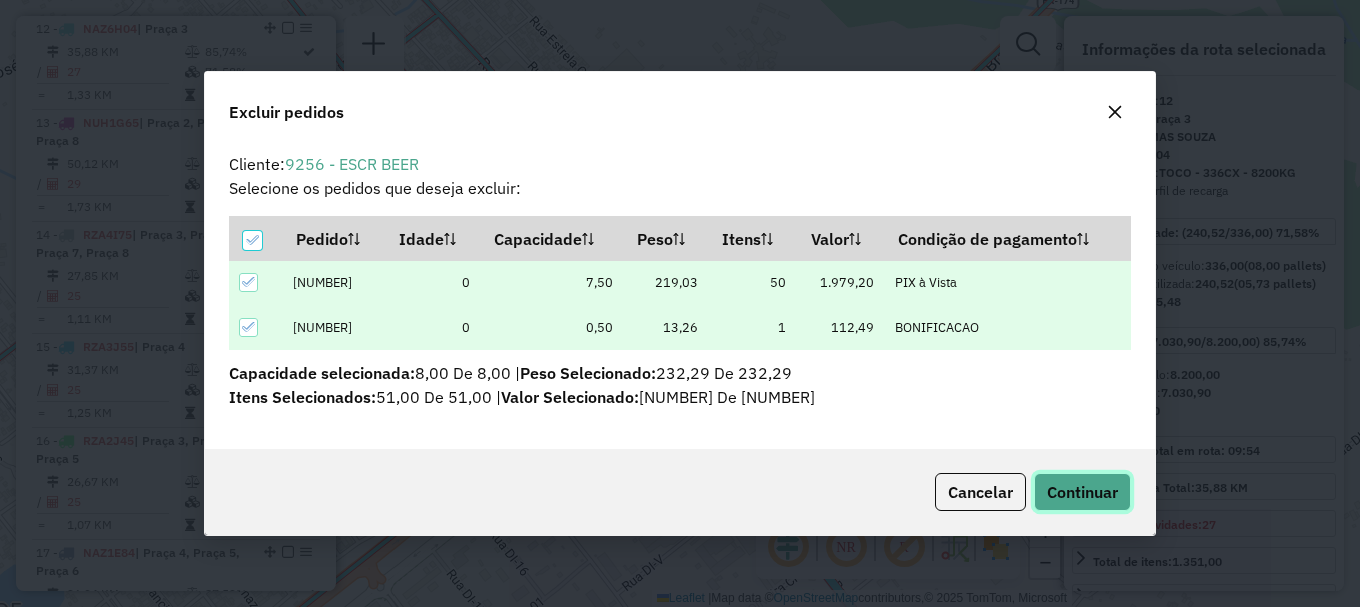 click on "Continuar" 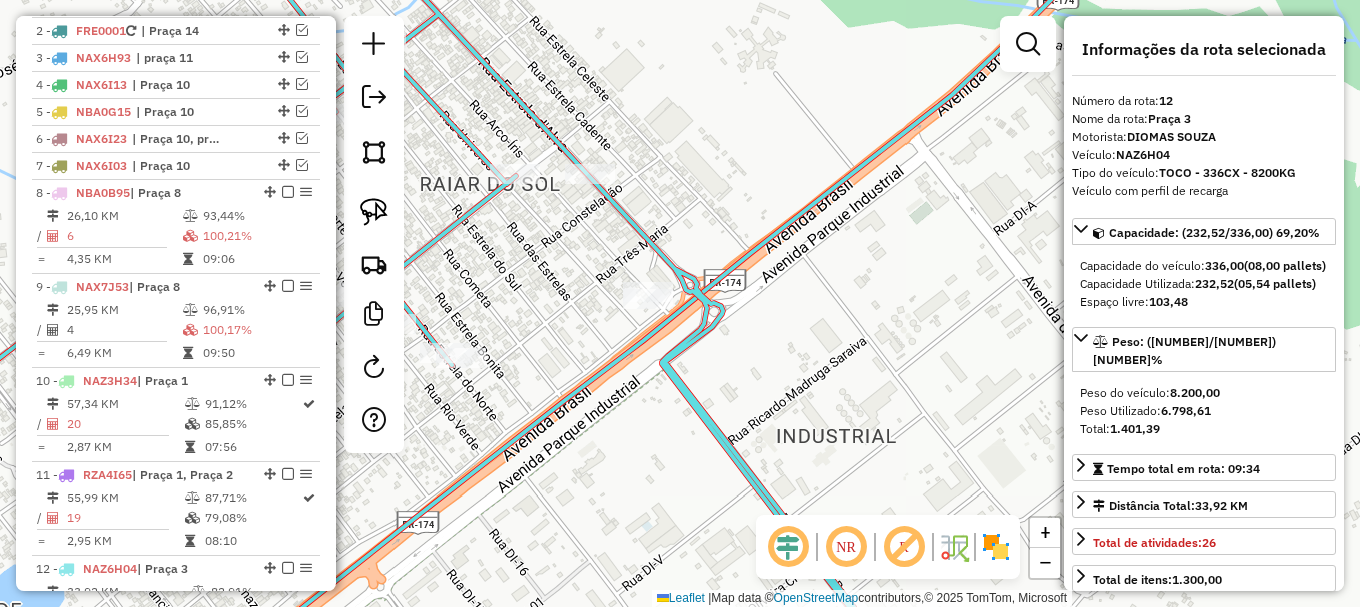 scroll, scrollTop: 657, scrollLeft: 0, axis: vertical 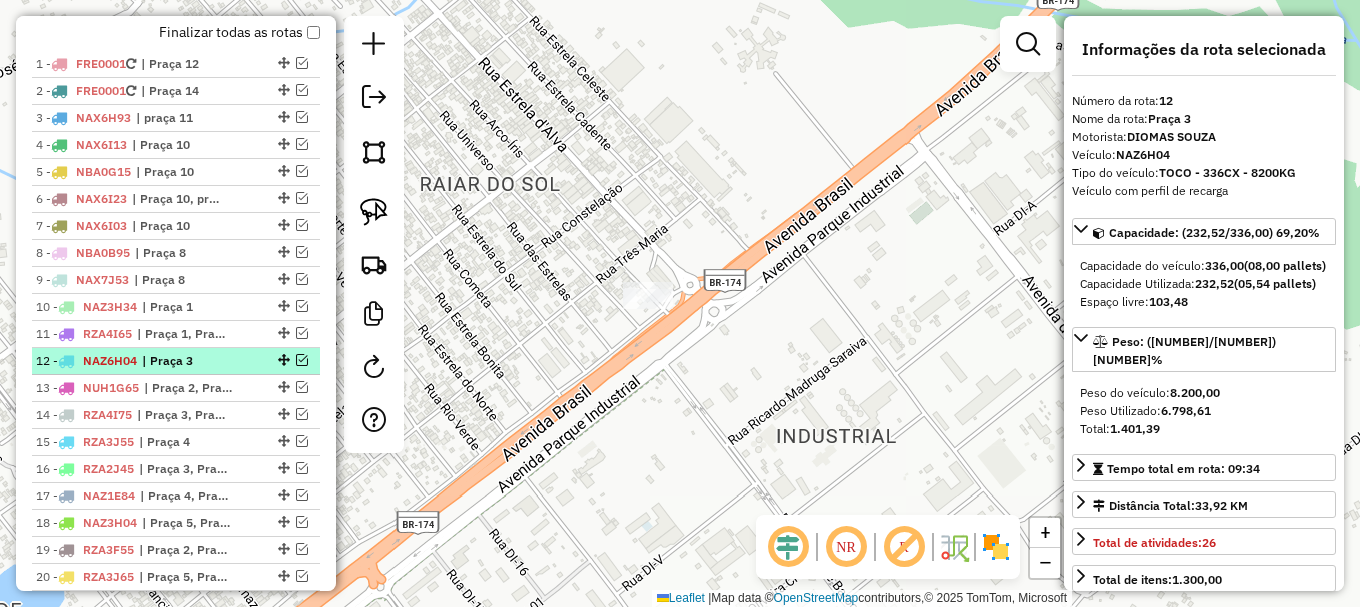 click at bounding box center [302, 360] 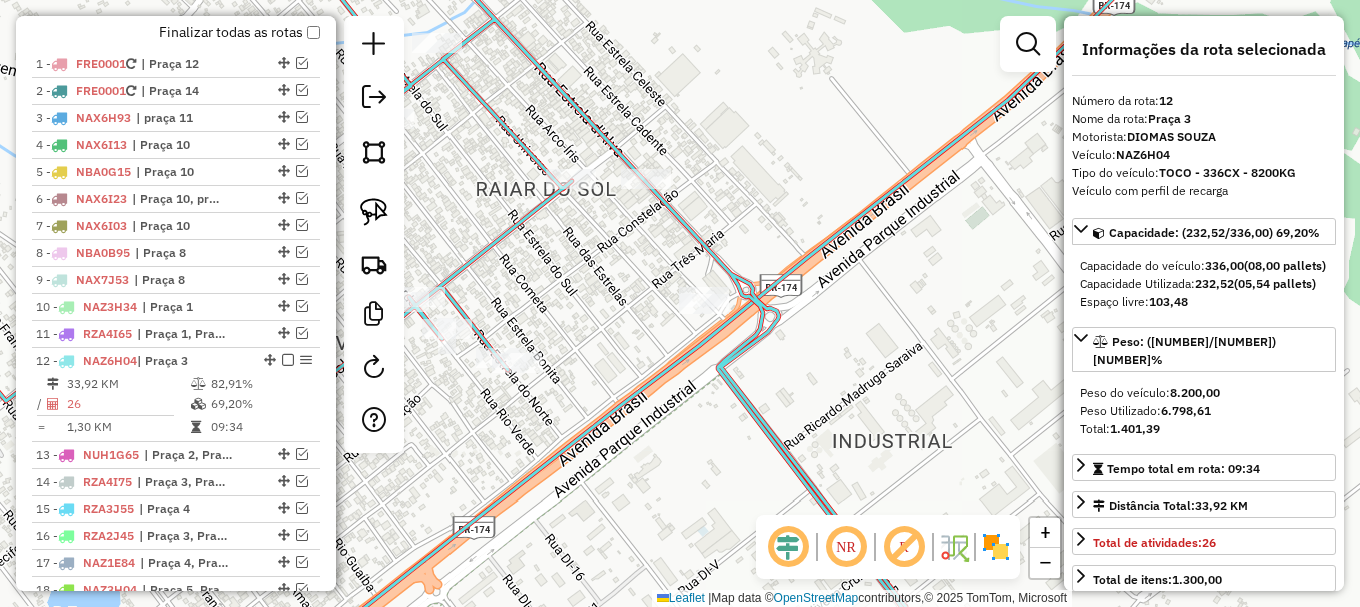 drag, startPoint x: 553, startPoint y: 257, endPoint x: 736, endPoint y: 242, distance: 183.61372 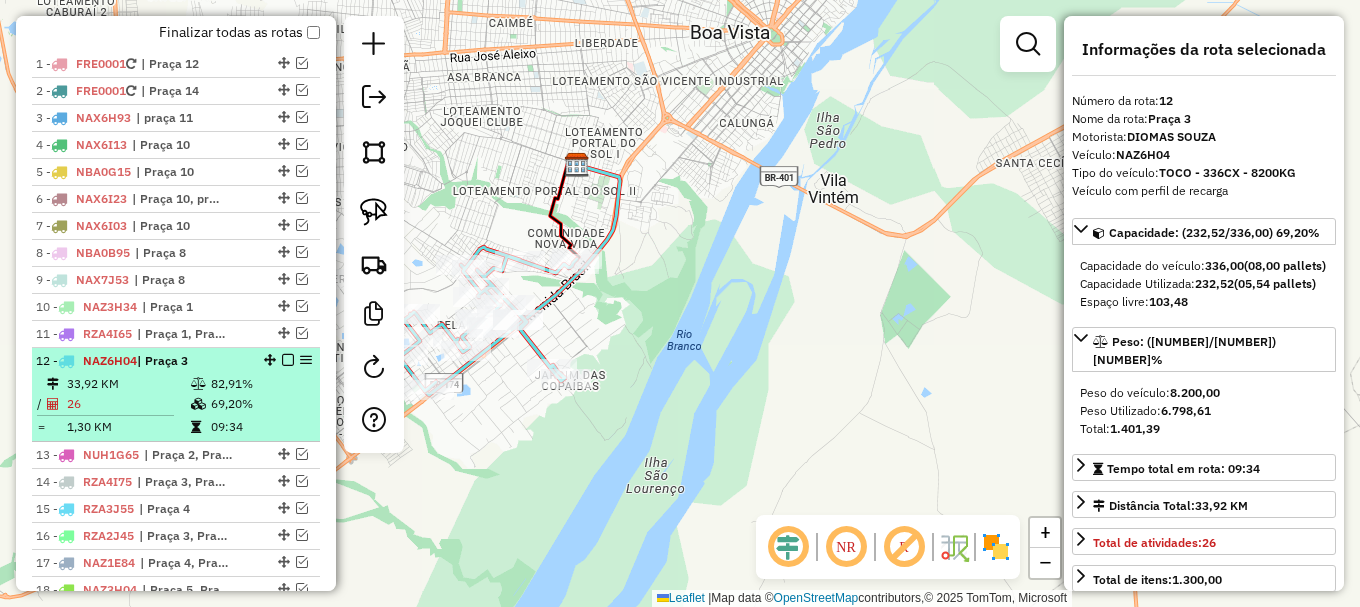 click at bounding box center [288, 360] 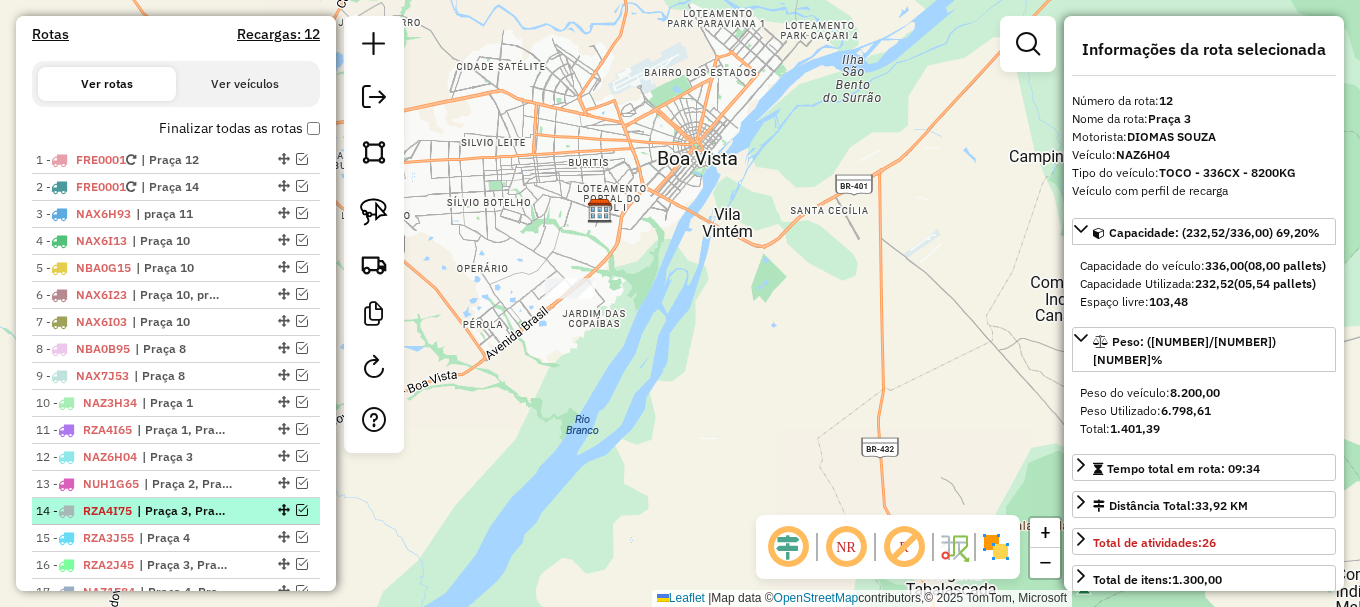 scroll, scrollTop: 657, scrollLeft: 0, axis: vertical 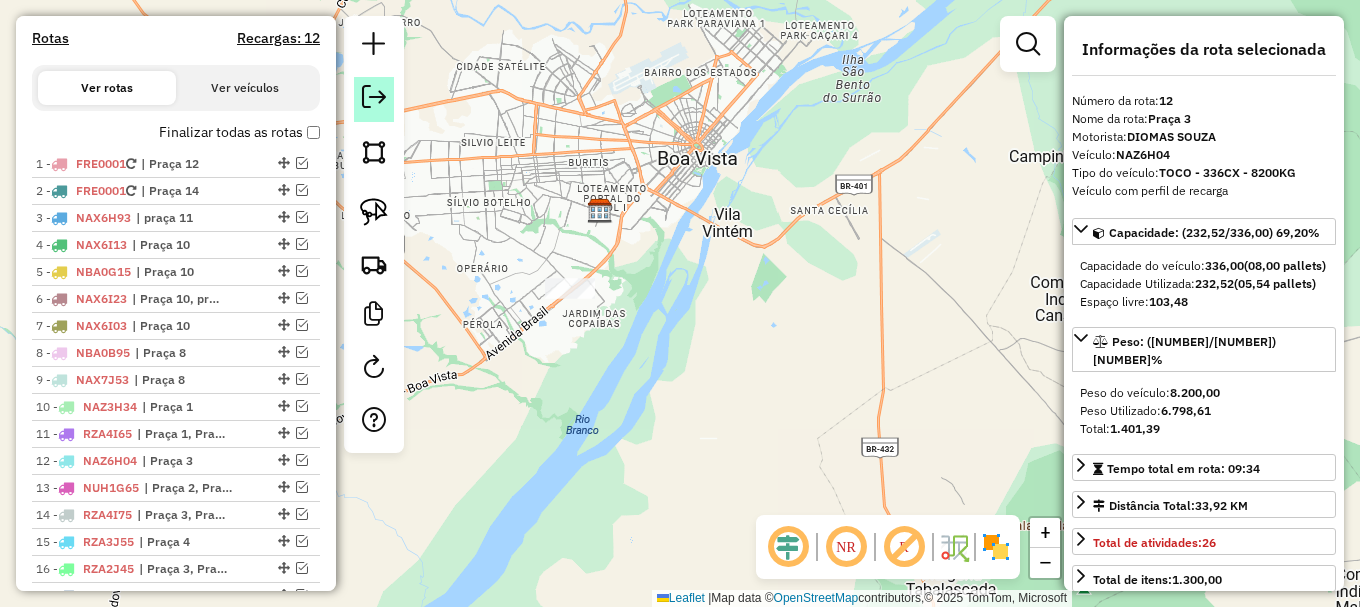 click 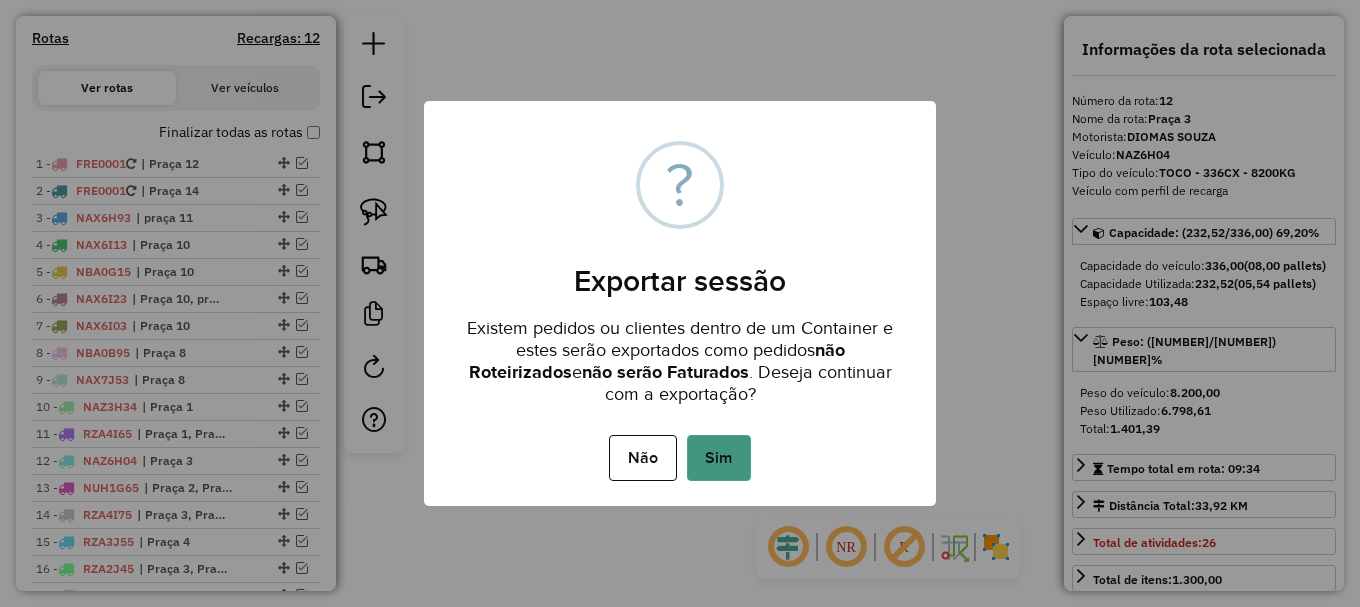 click on "Sim" at bounding box center (719, 458) 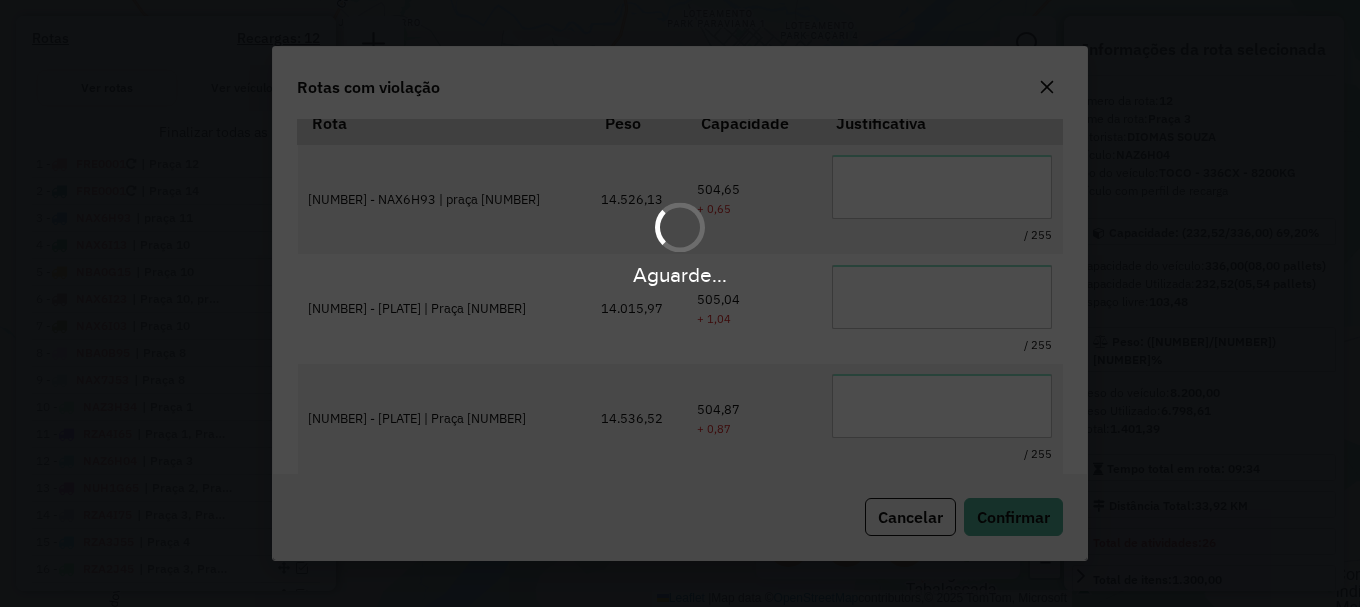 scroll, scrollTop: 66, scrollLeft: 0, axis: vertical 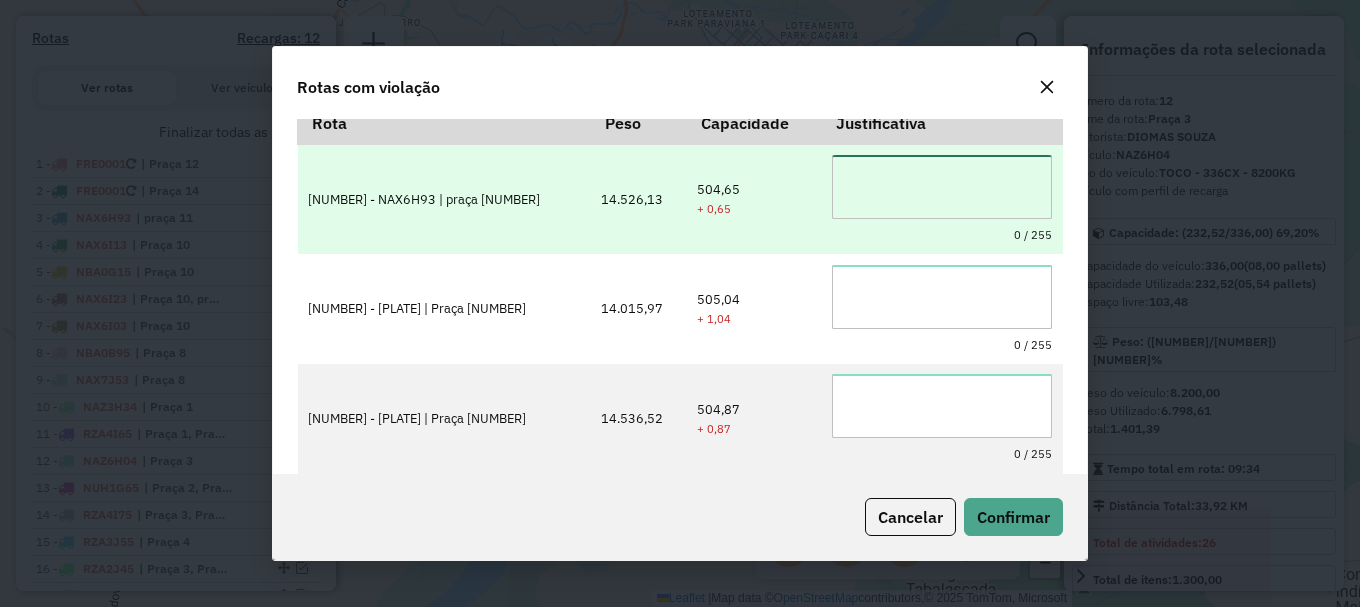 click at bounding box center (942, 187) 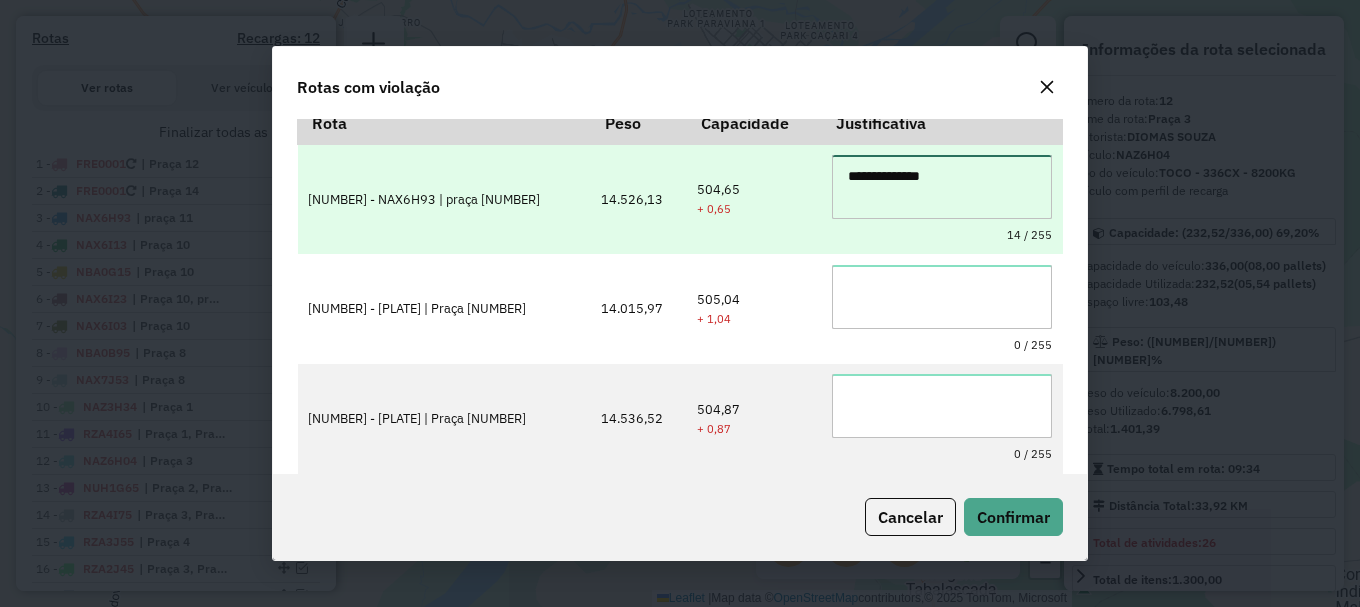 drag, startPoint x: 933, startPoint y: 168, endPoint x: 735, endPoint y: 207, distance: 201.80437 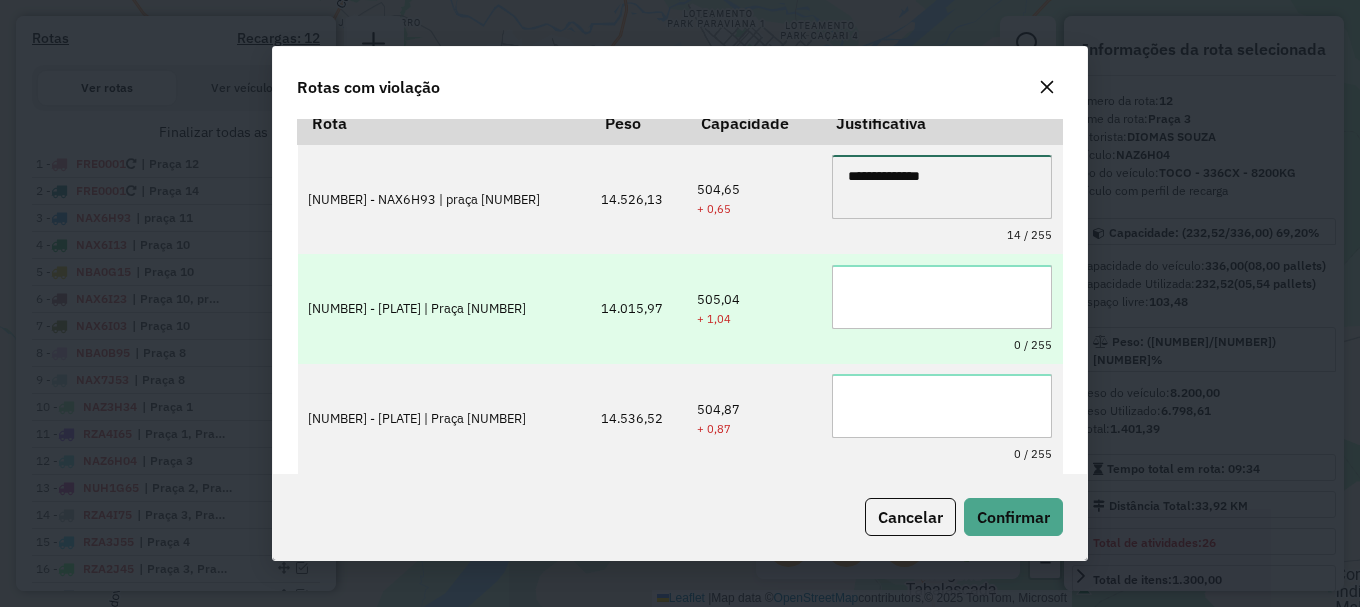 type on "**********" 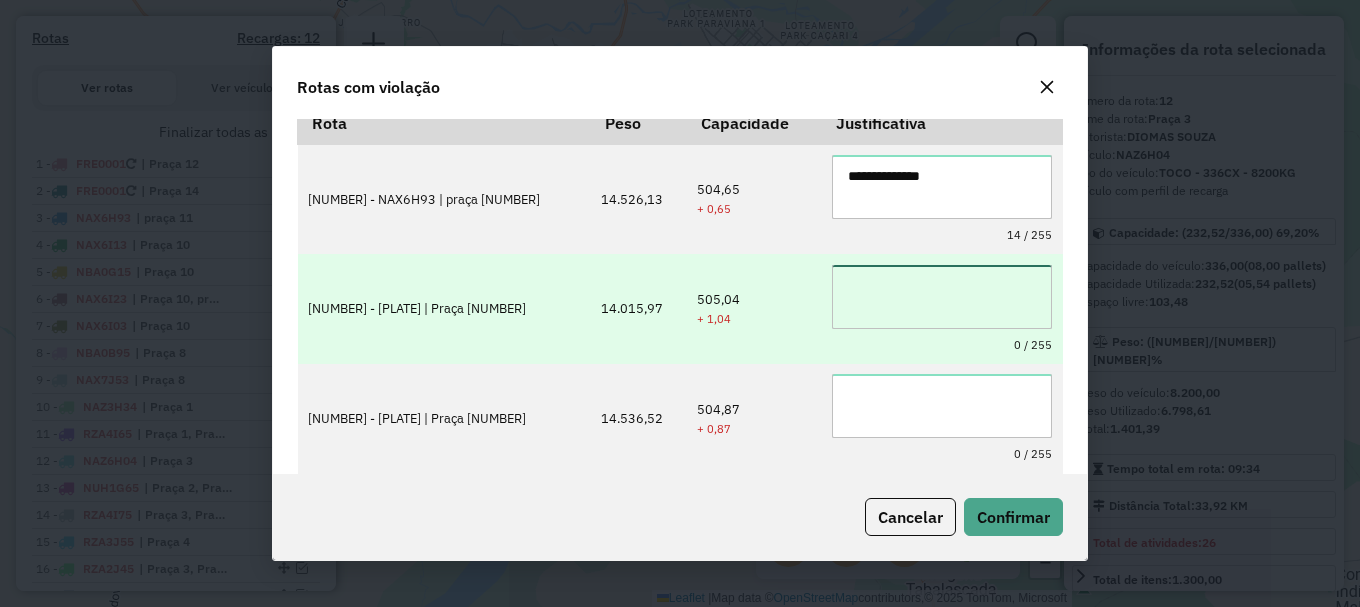 click at bounding box center (942, 297) 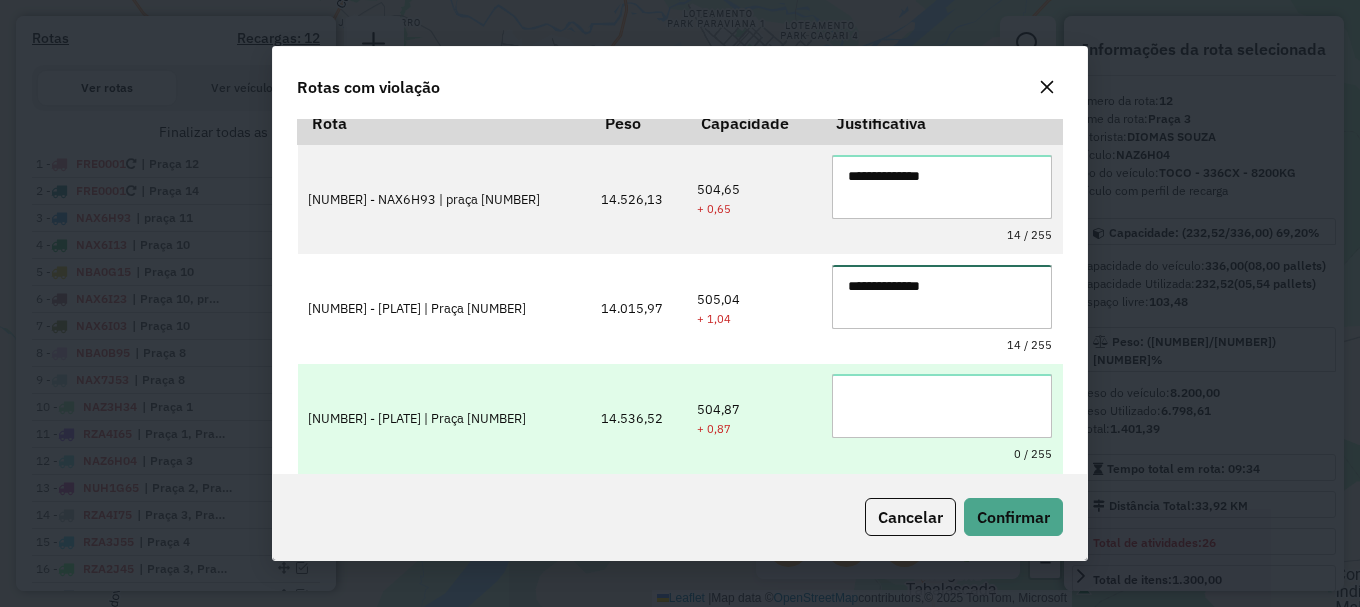type on "**********" 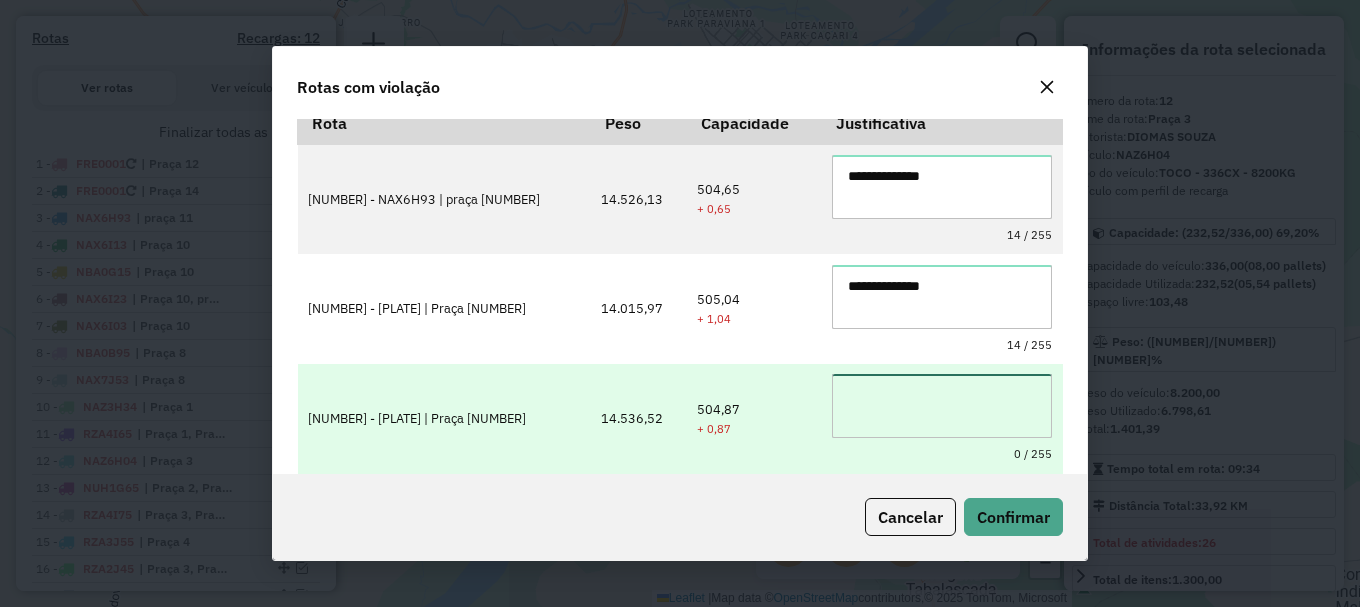 click at bounding box center [942, 406] 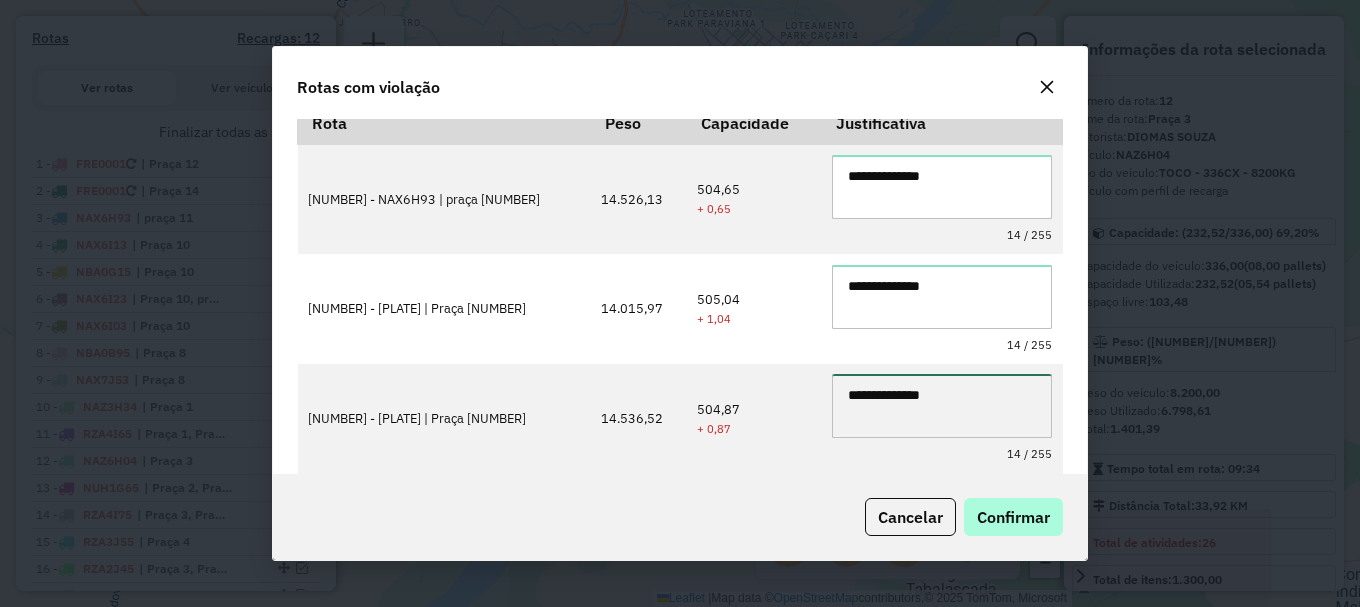 type on "**********" 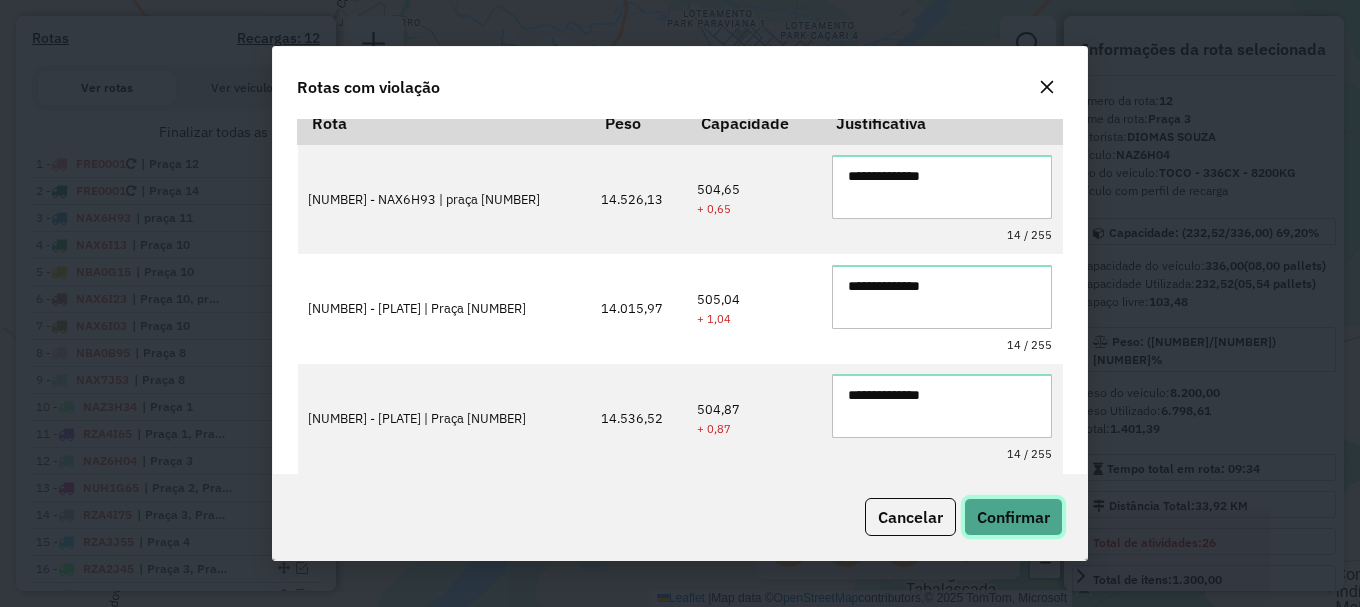 click on "Confirmar" 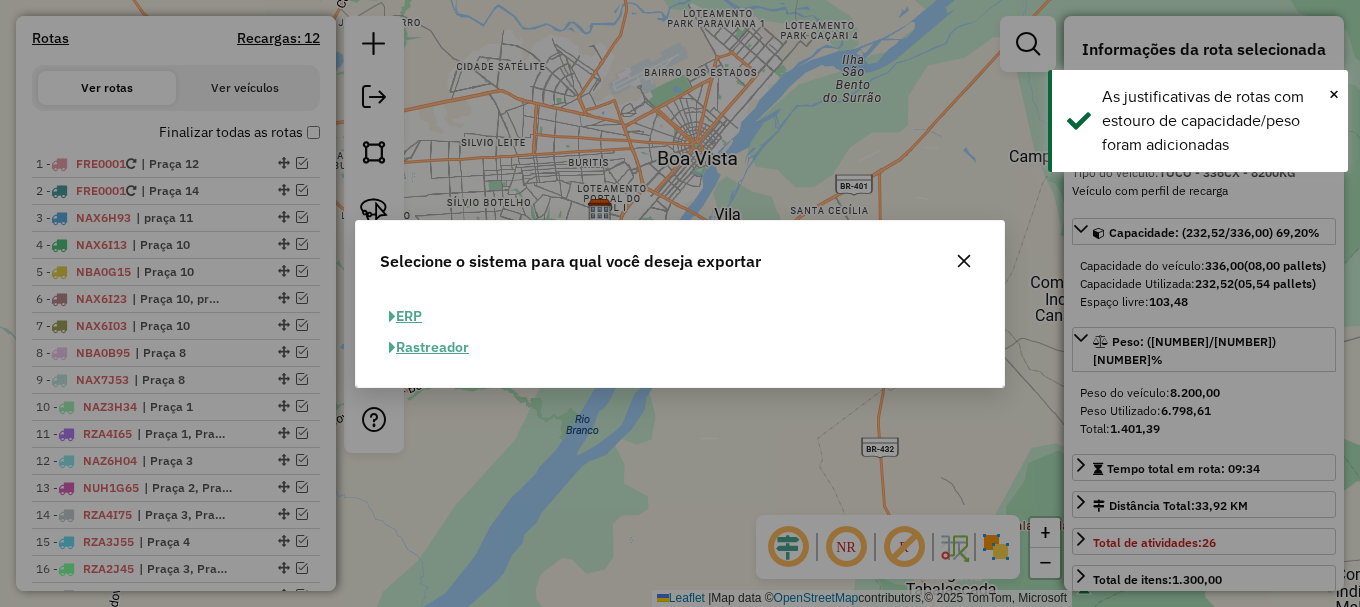 click on "ERP" 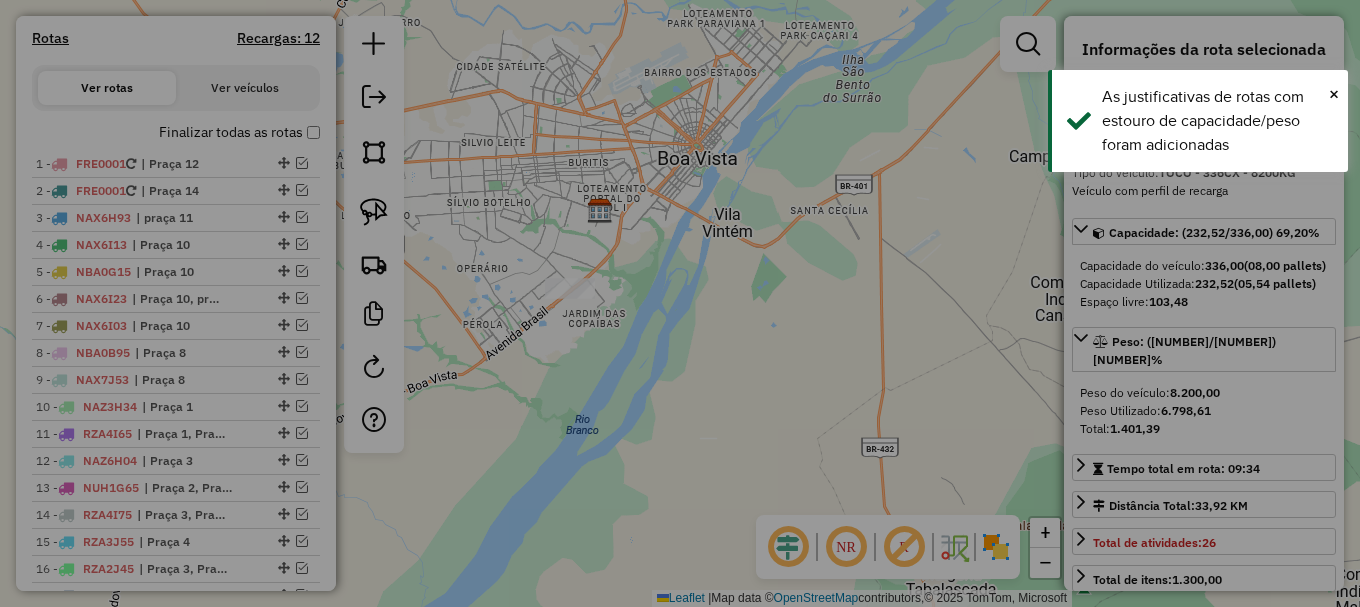 select on "**" 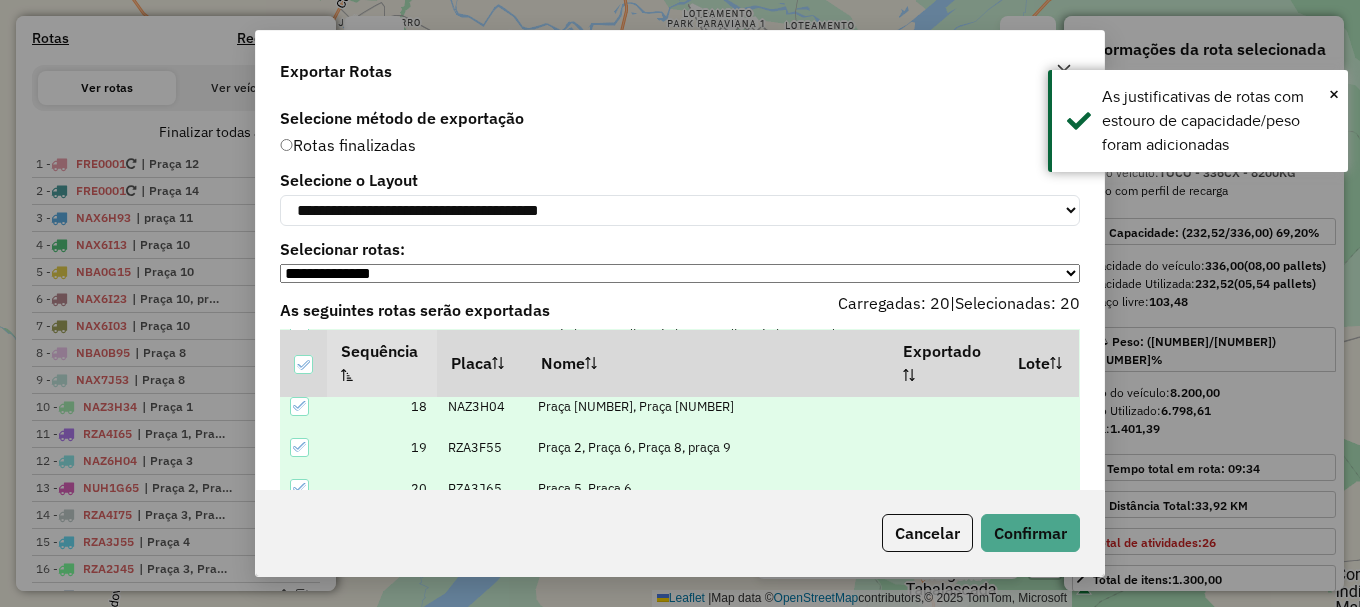 scroll, scrollTop: 718, scrollLeft: 0, axis: vertical 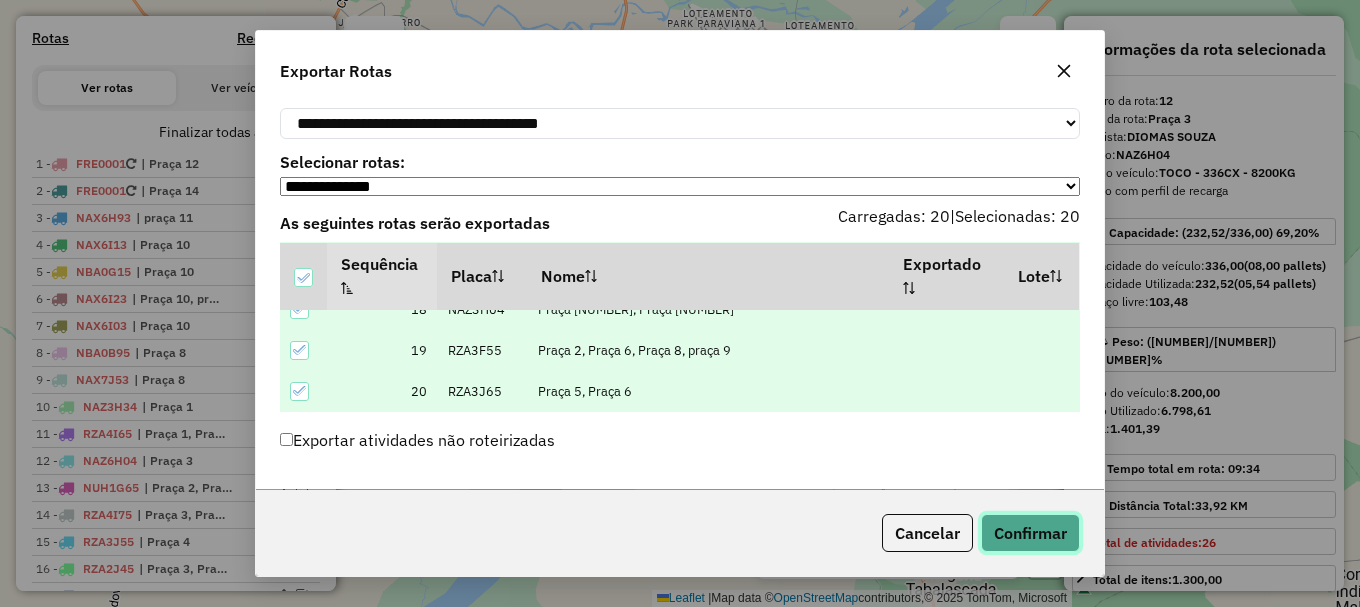 click on "Confirmar" 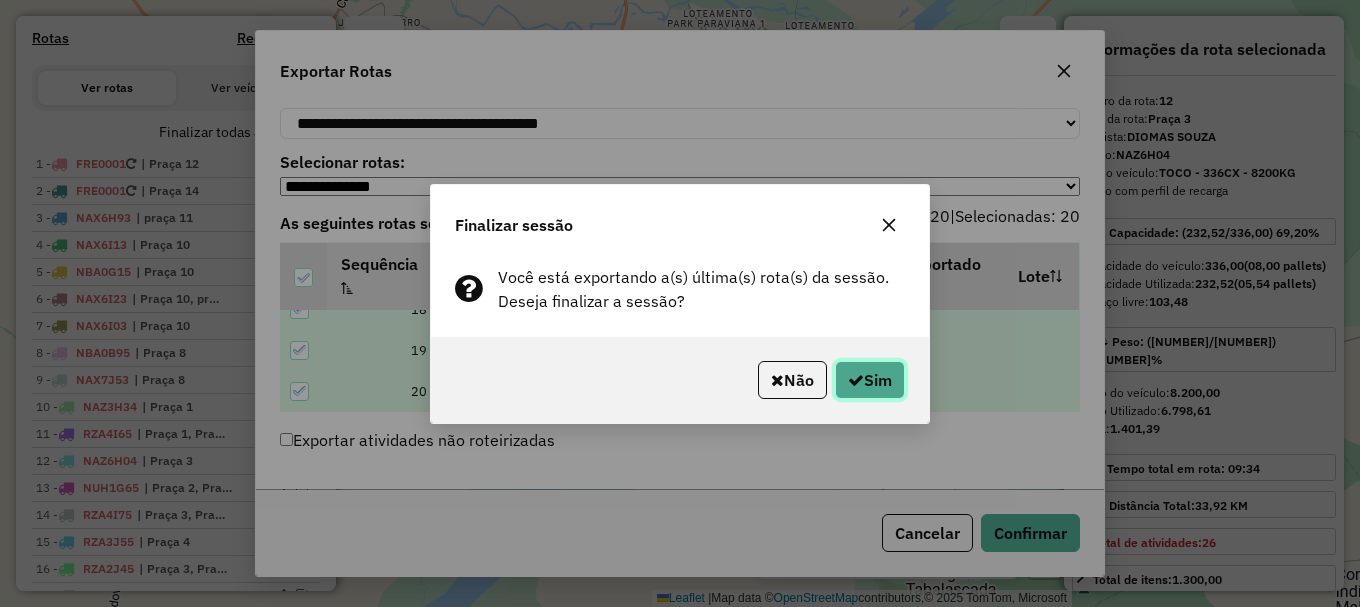 click 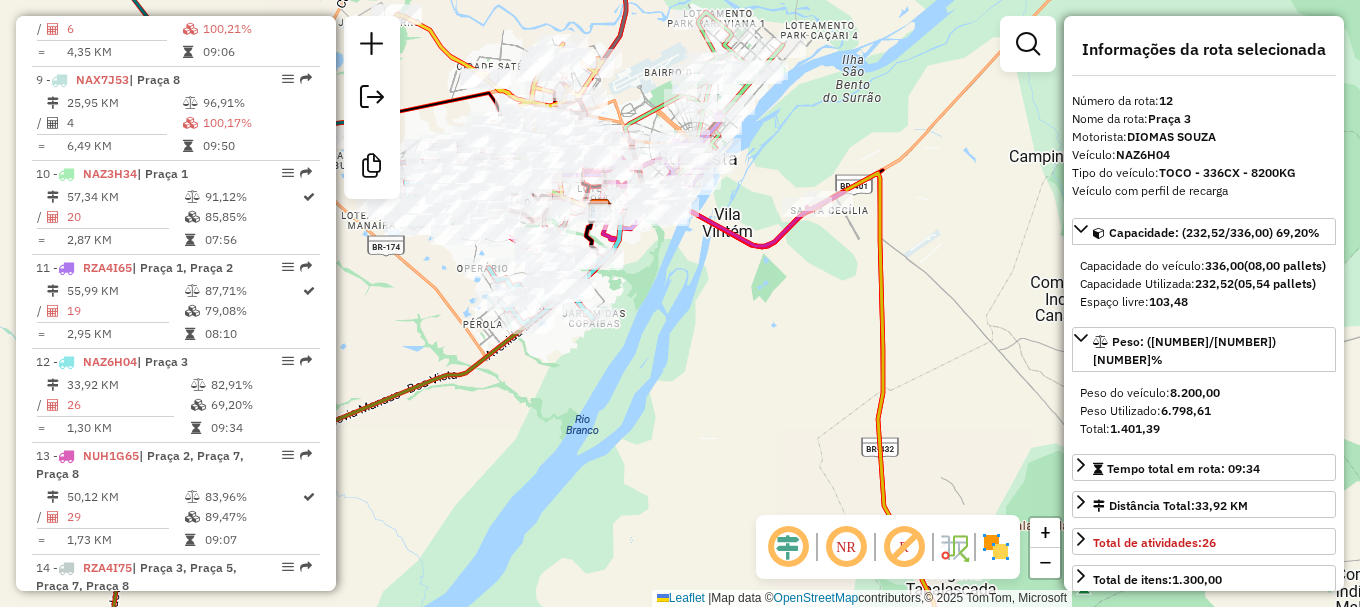 scroll, scrollTop: 1876, scrollLeft: 0, axis: vertical 